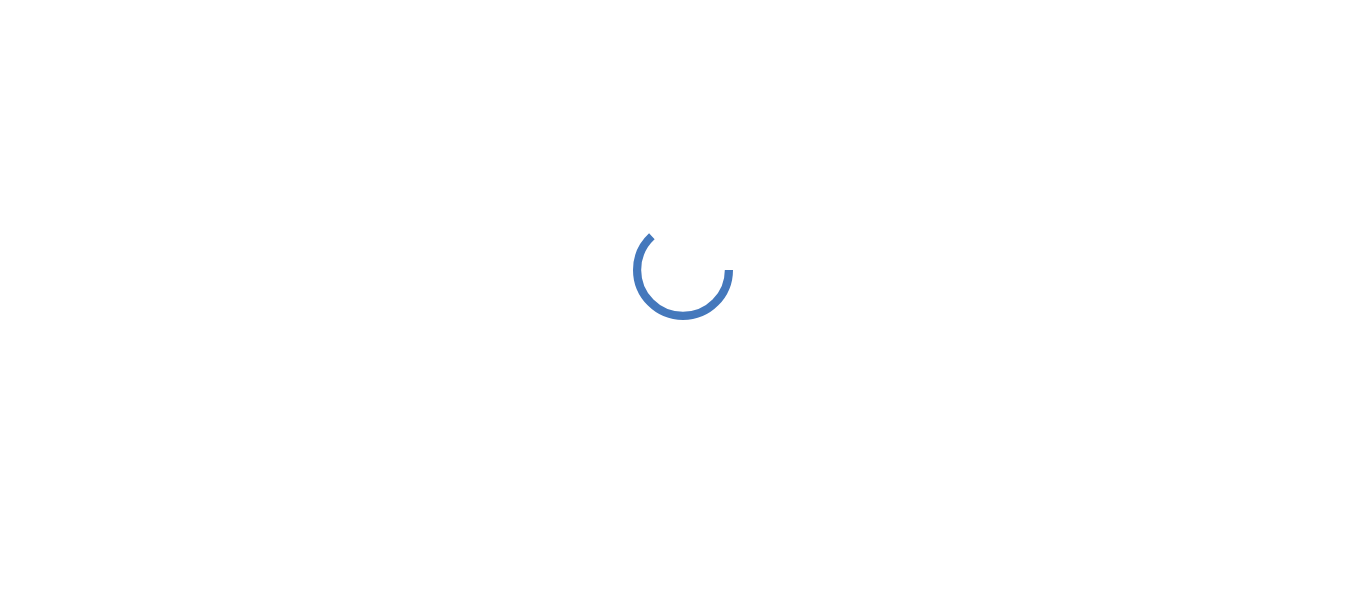 scroll, scrollTop: 0, scrollLeft: 0, axis: both 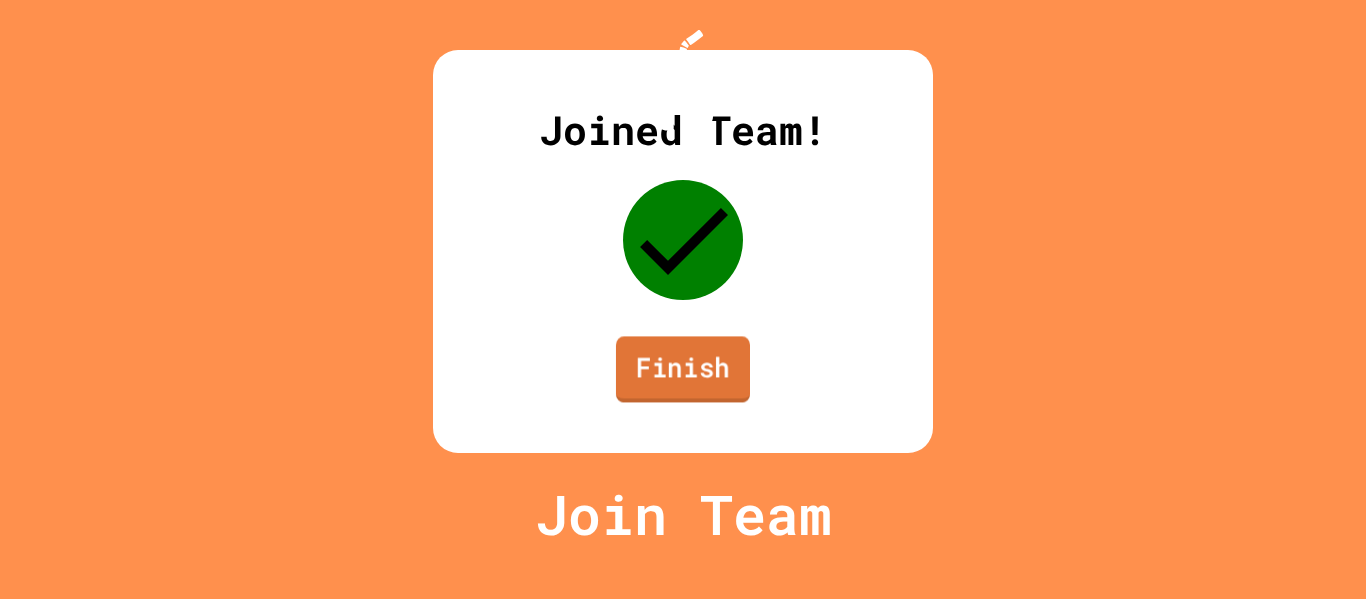 click on "Finish" at bounding box center (683, 369) 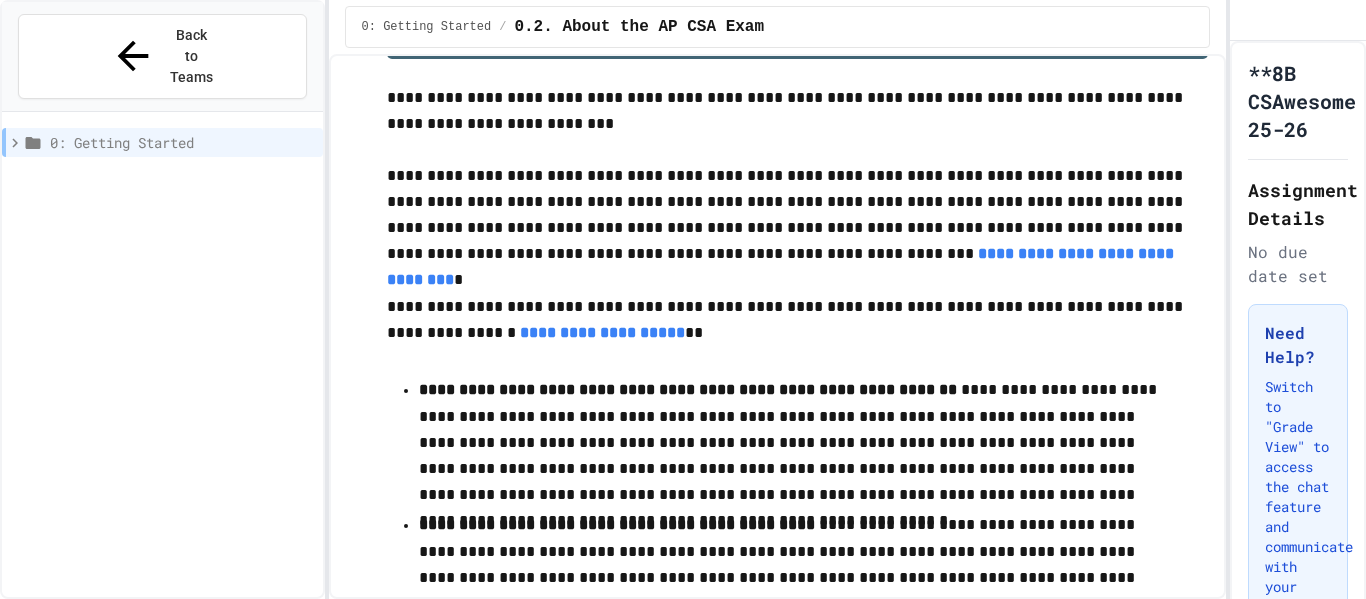 scroll, scrollTop: 94, scrollLeft: 0, axis: vertical 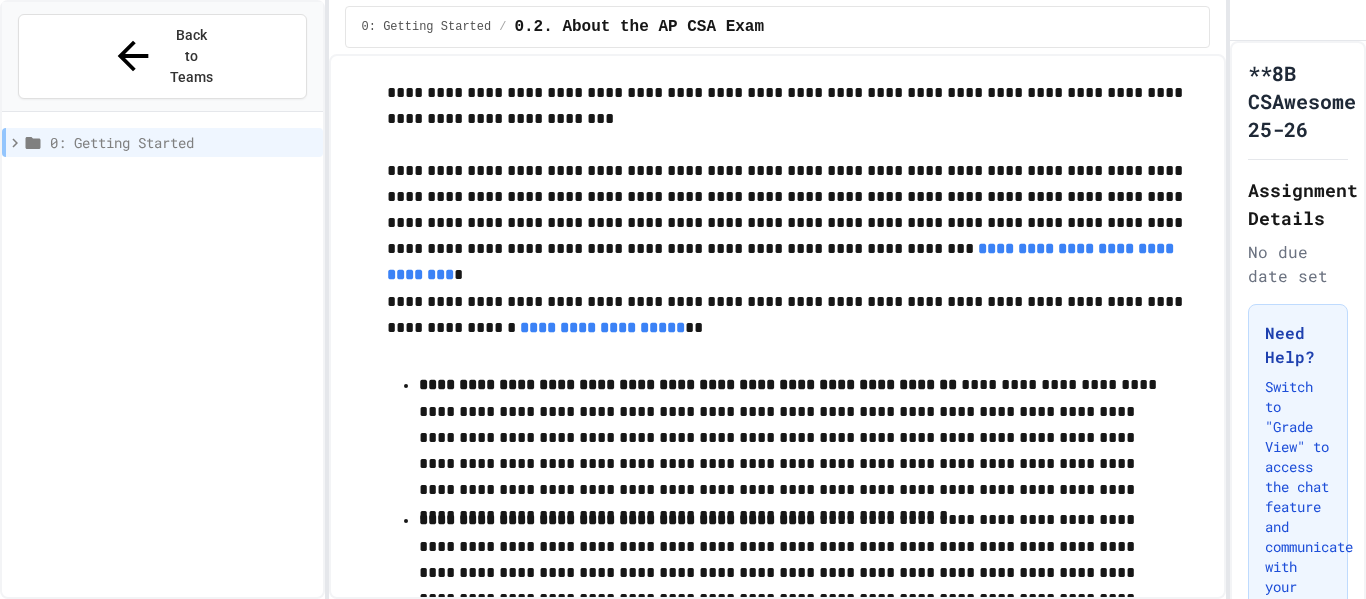 click on "**********" at bounding box center (798, 210) 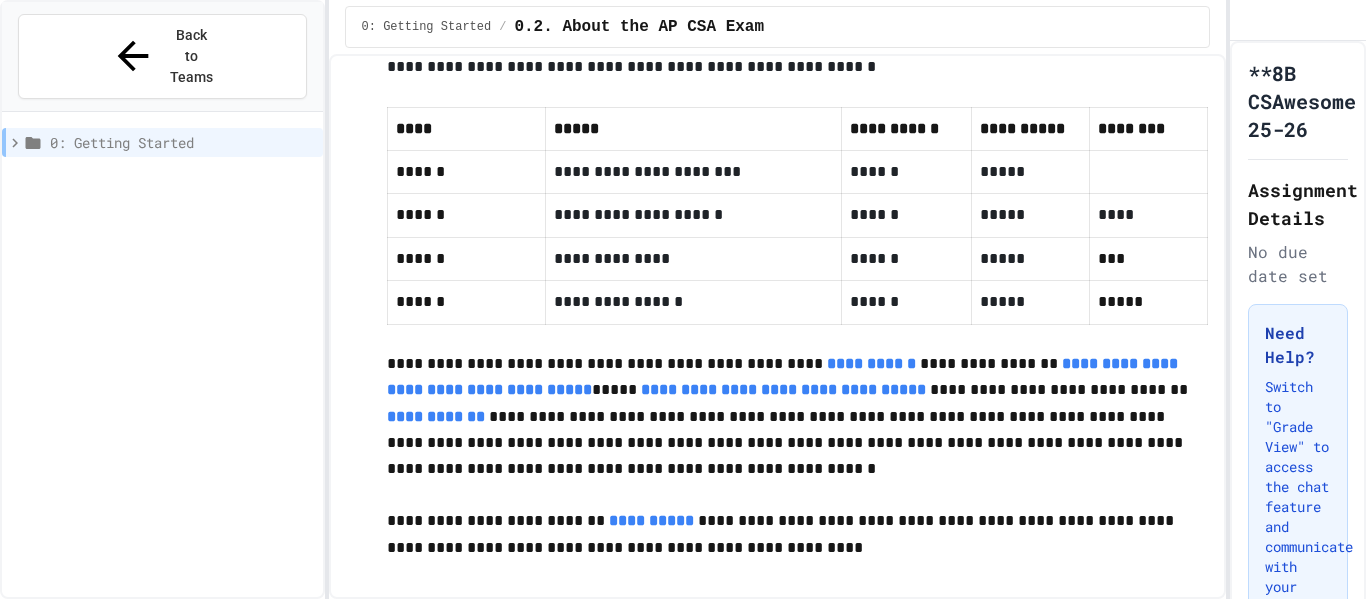 scroll, scrollTop: 0, scrollLeft: 0, axis: both 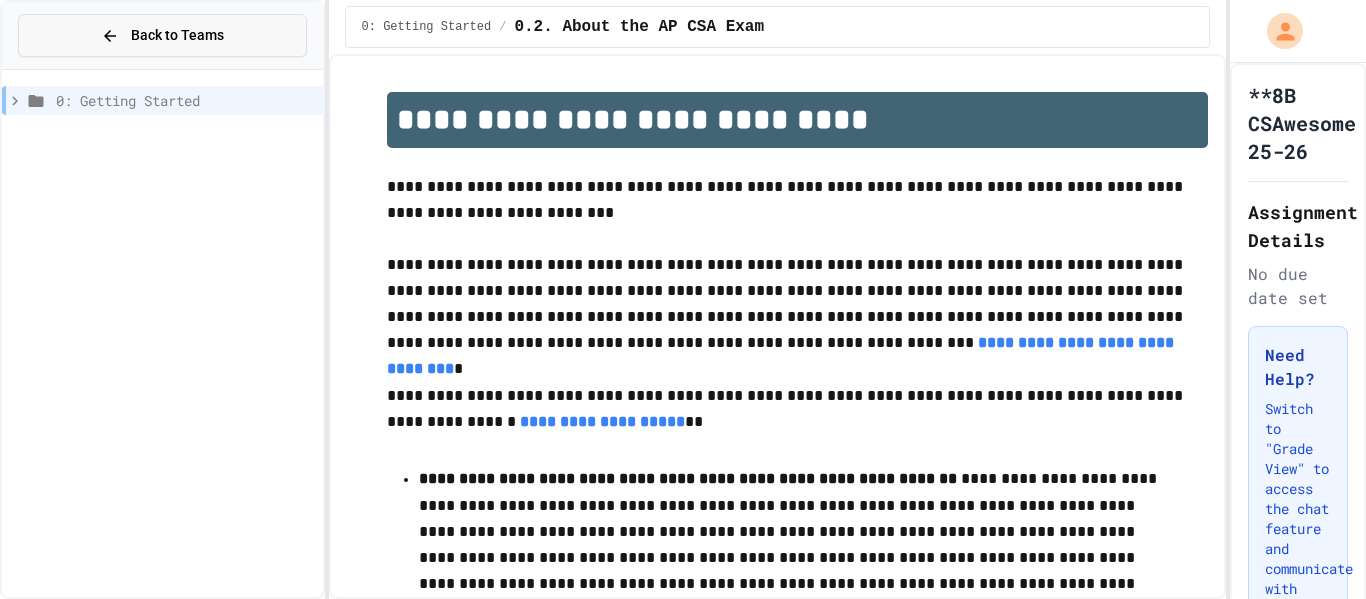 click on "Back to Teams" at bounding box center (177, 35) 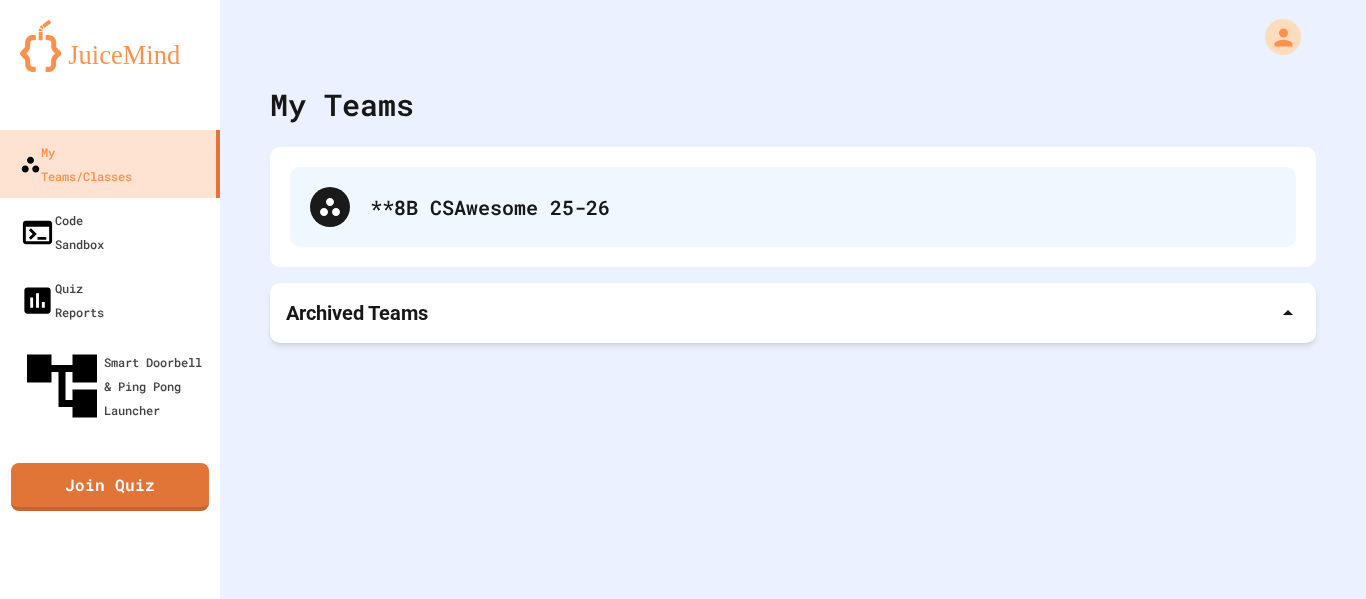 click on "**8B CSAwesome 25-26" at bounding box center [823, 207] 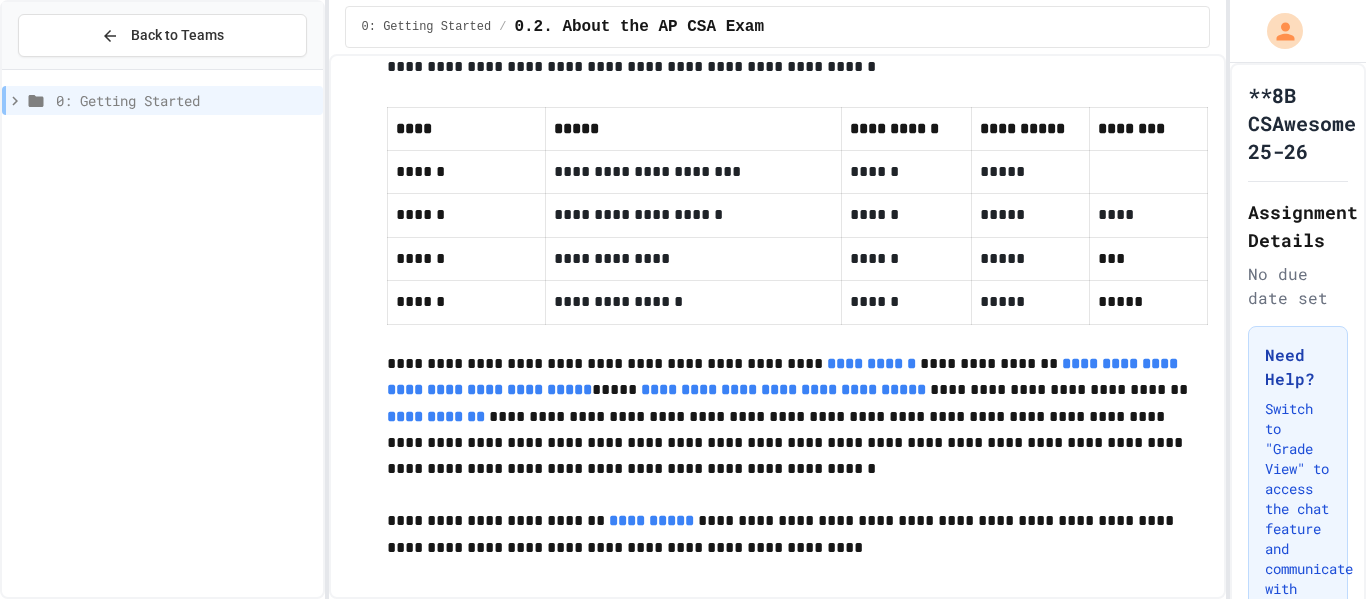 scroll, scrollTop: 0, scrollLeft: 0, axis: both 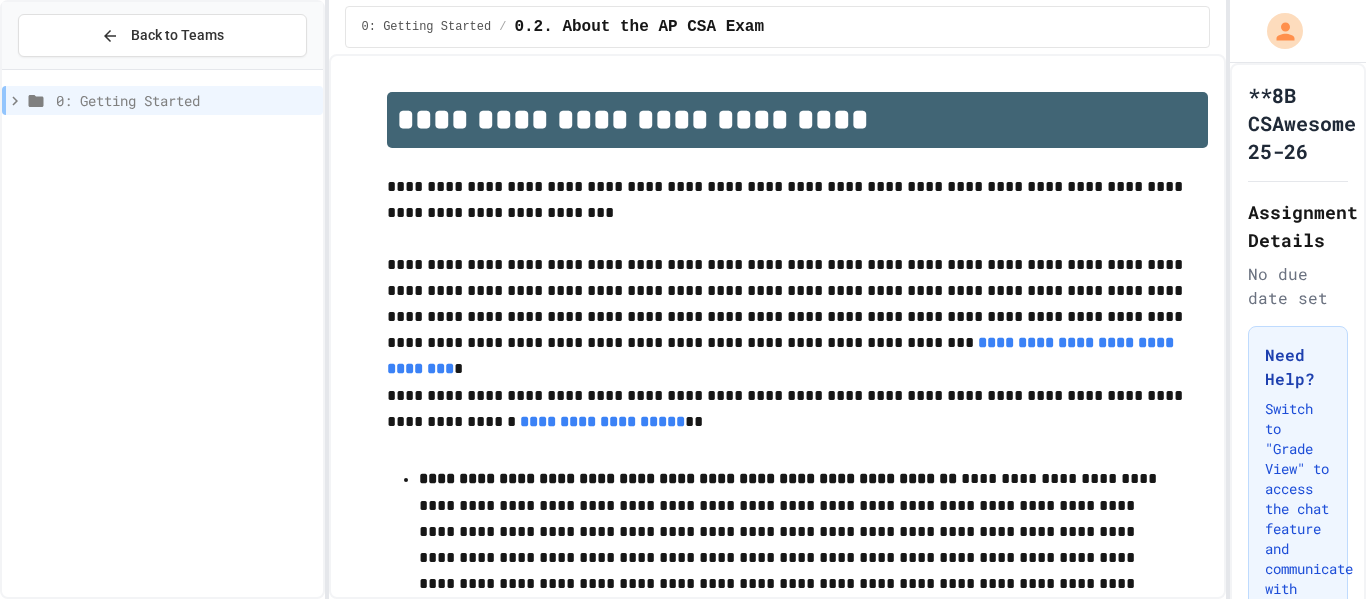 click on "0: Getting Started" at bounding box center [185, 100] 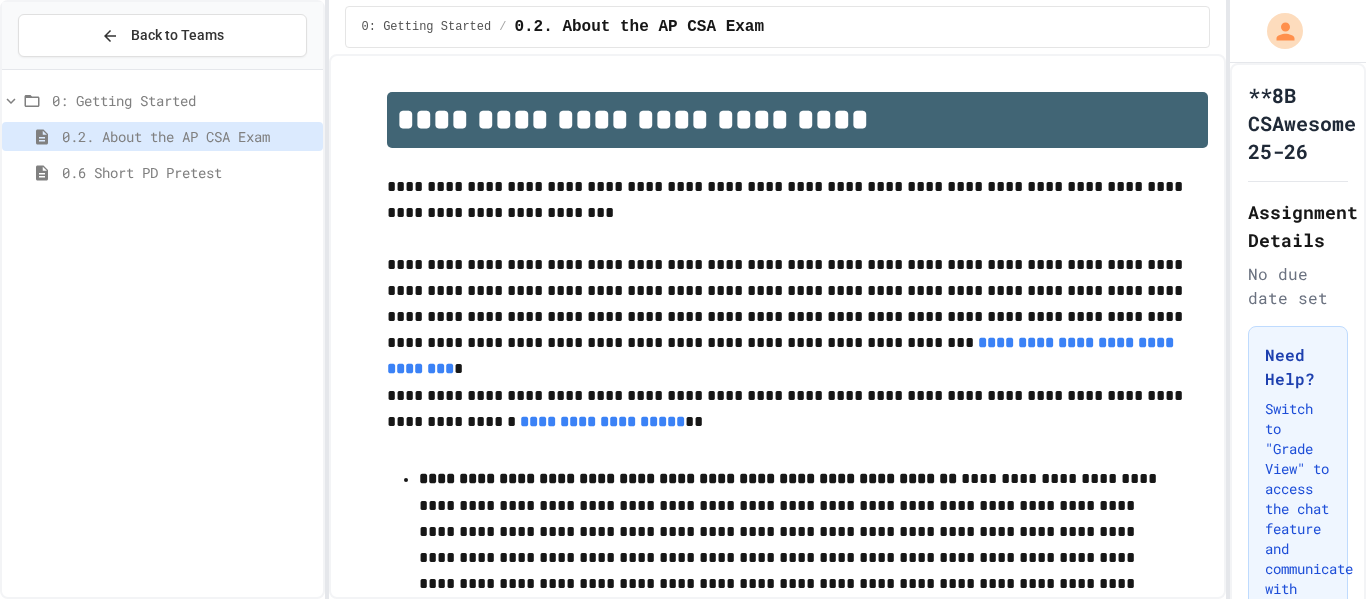 click on "0.6 Short PD Pretest" at bounding box center [188, 172] 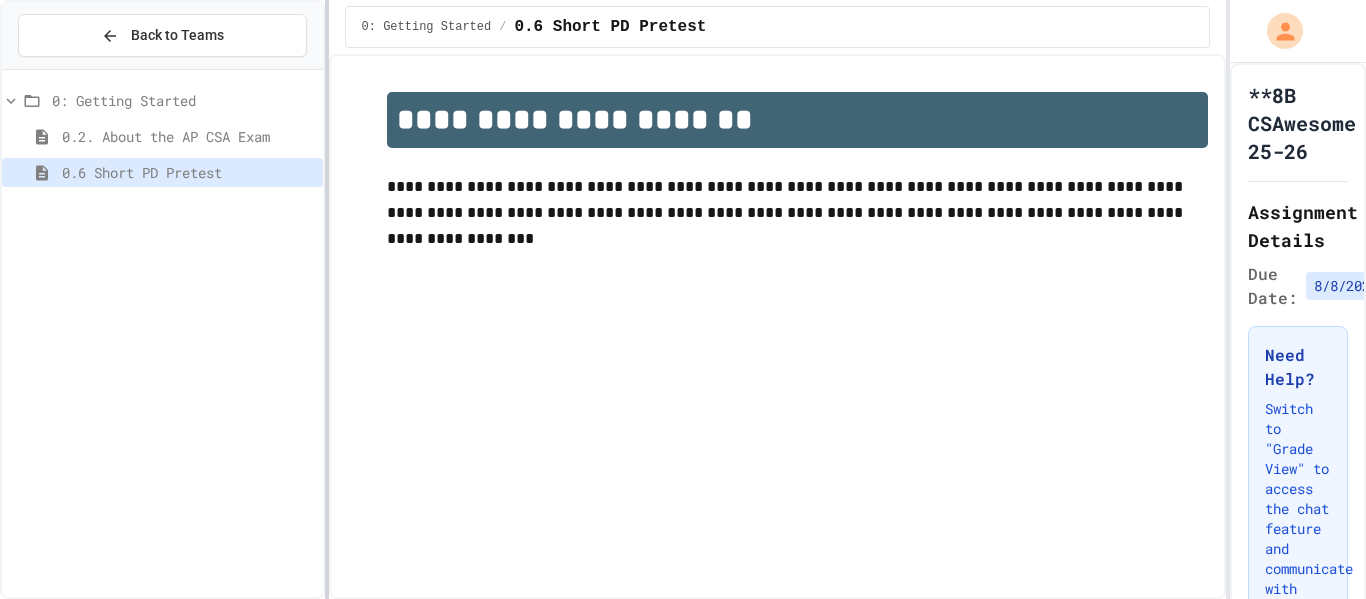 click at bounding box center (327, 299) 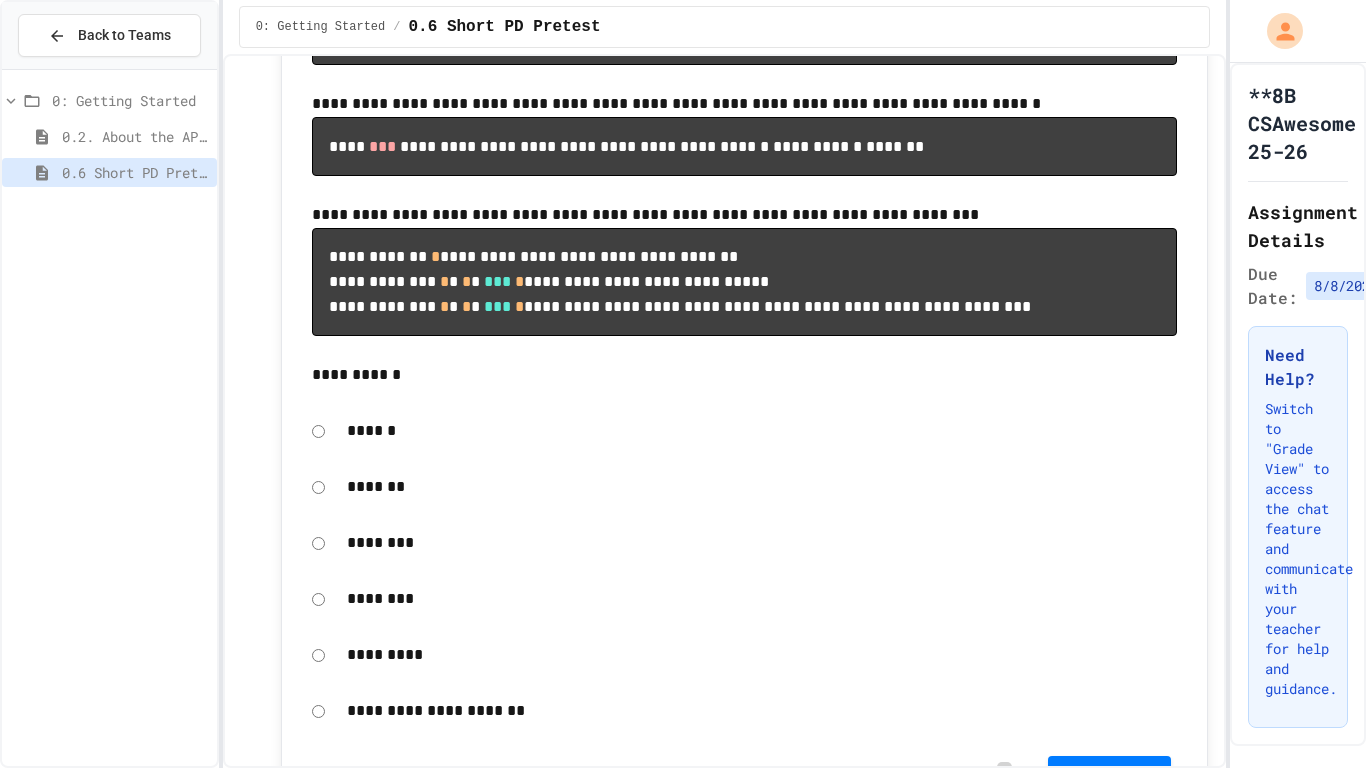 scroll, scrollTop: 910, scrollLeft: 0, axis: vertical 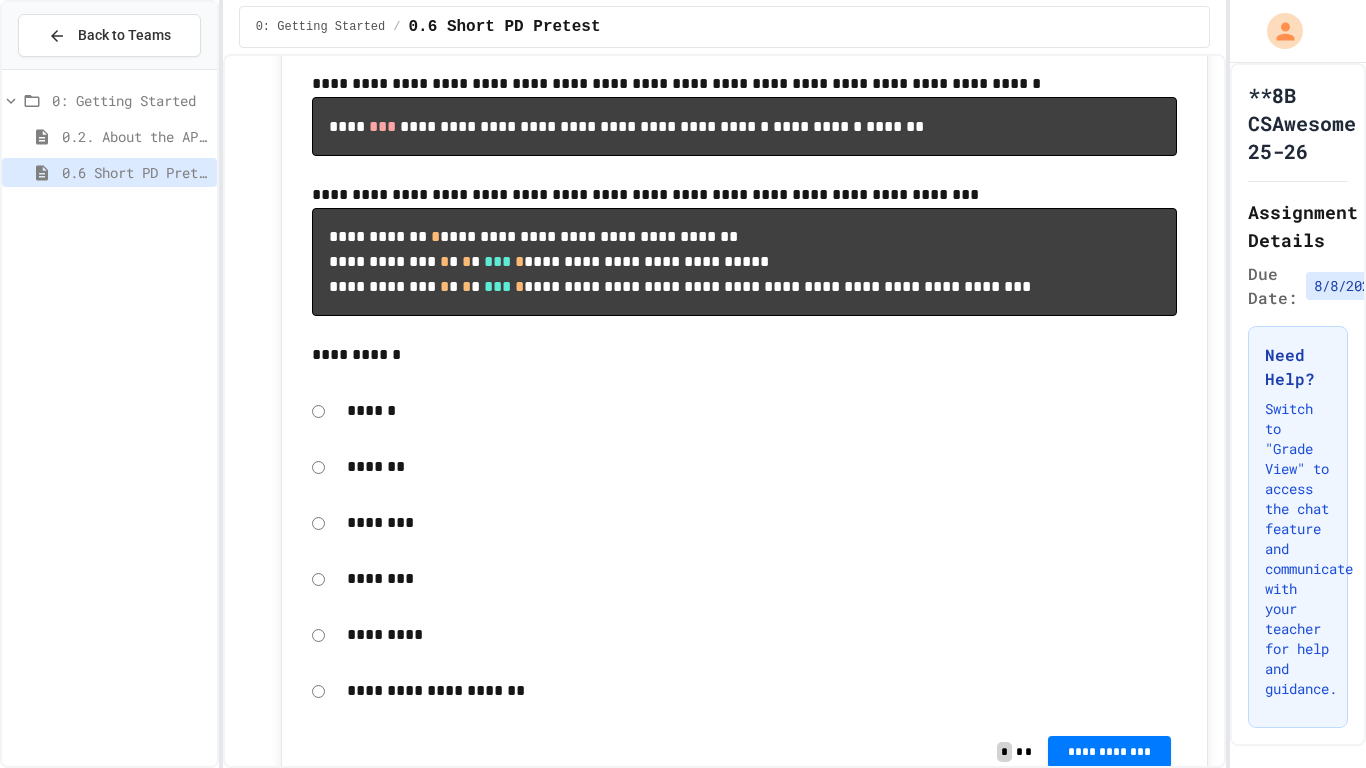 click on "*********" at bounding box center (762, 635) 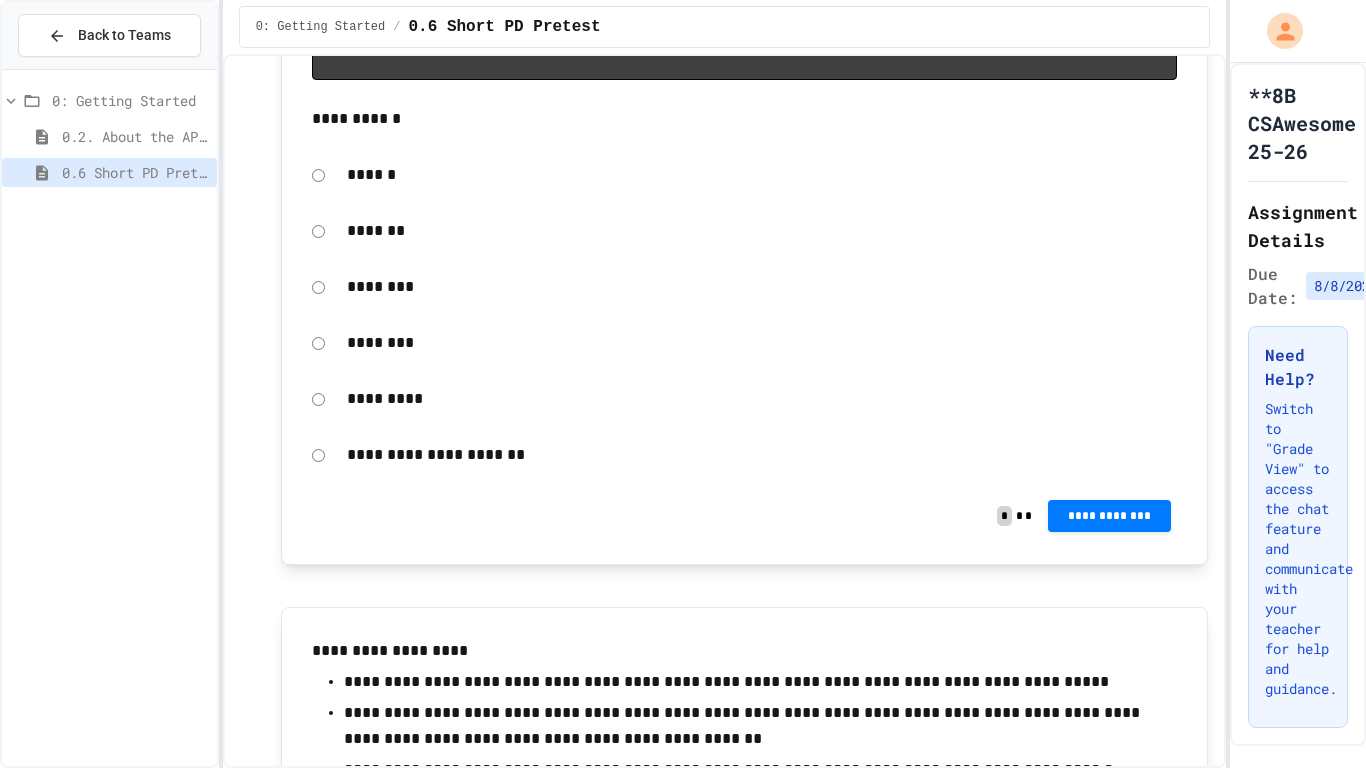 scroll, scrollTop: 1151, scrollLeft: 0, axis: vertical 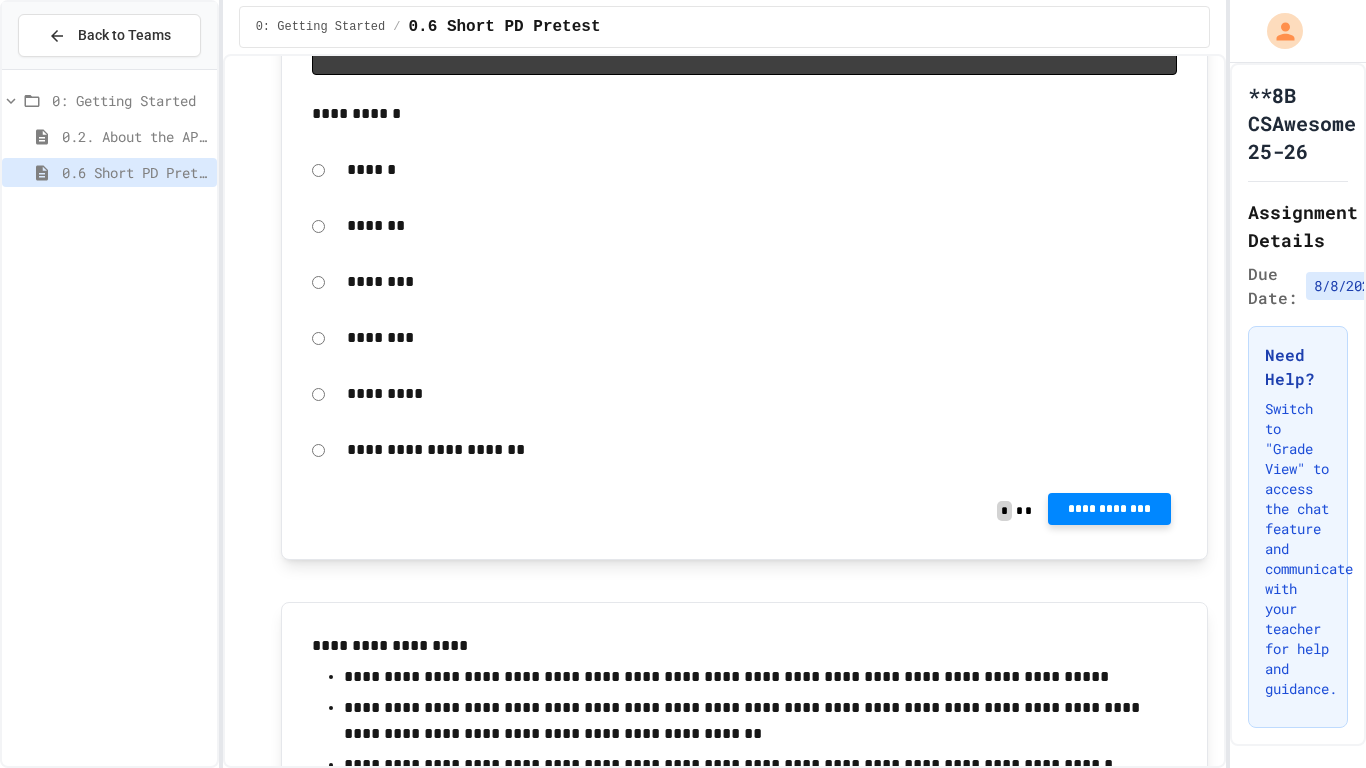 click on "**********" at bounding box center (1109, 509) 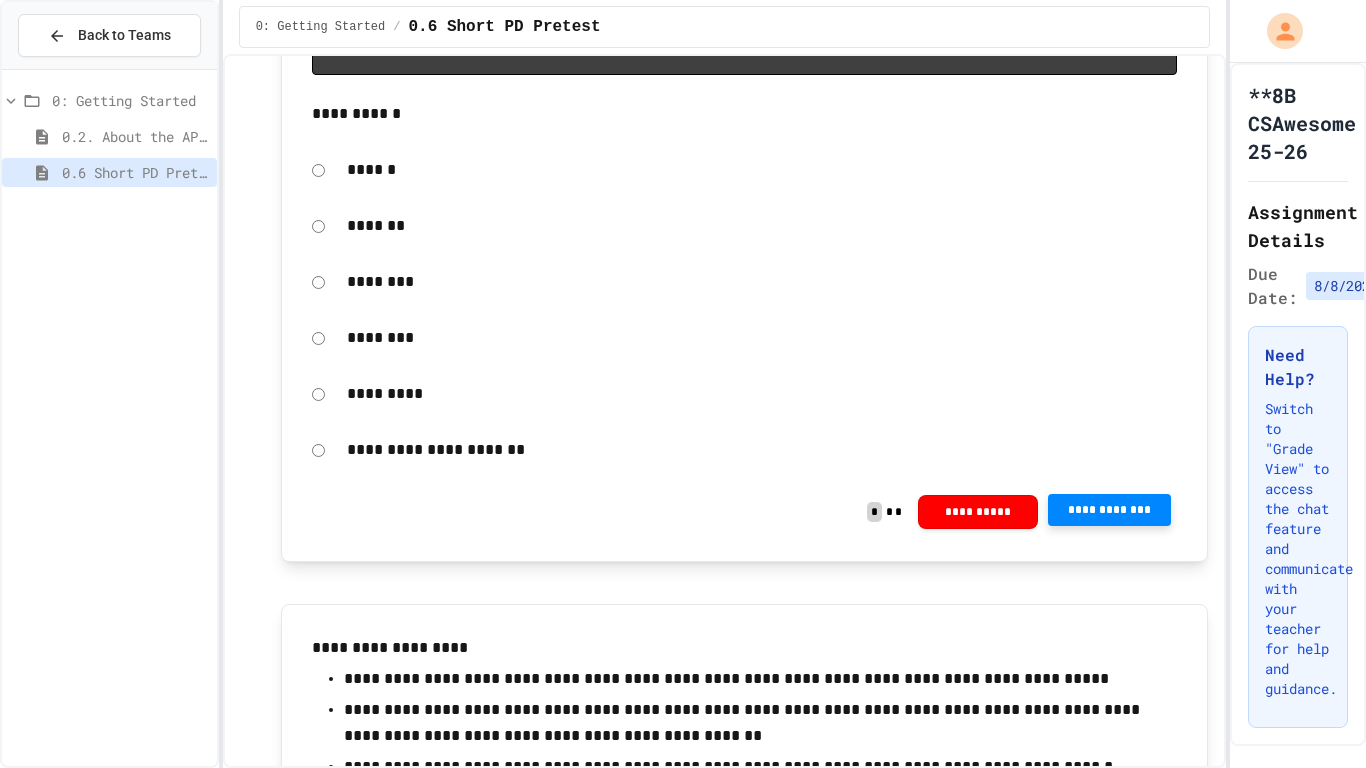 click 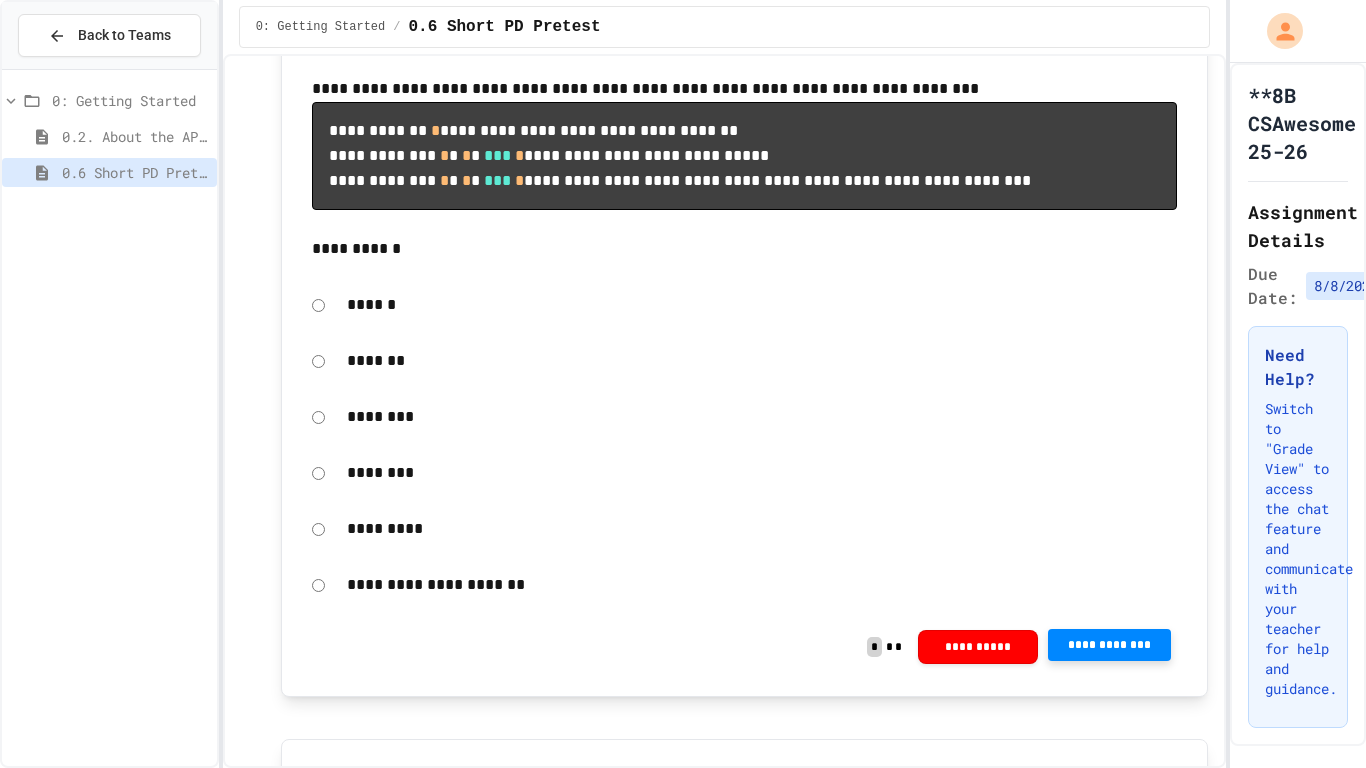 scroll, scrollTop: 1019, scrollLeft: 0, axis: vertical 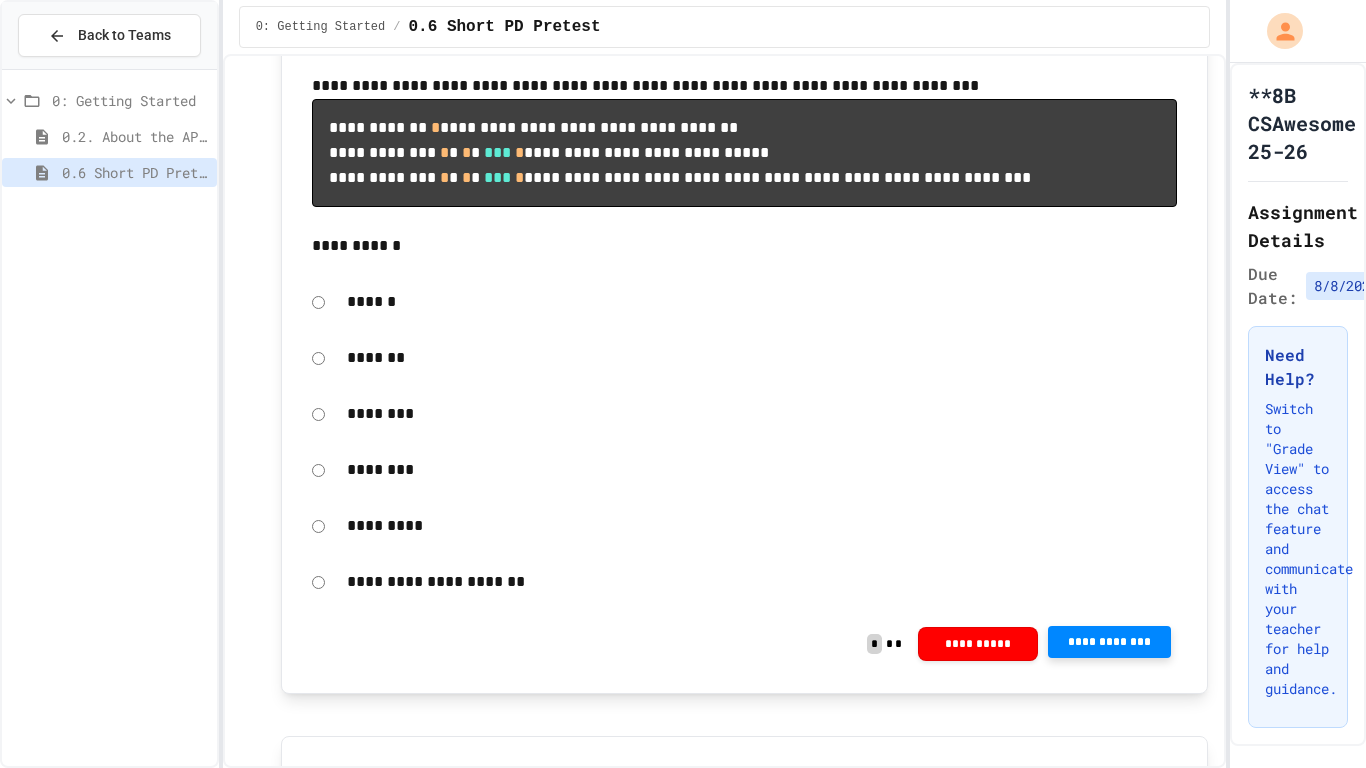click on "**********" at bounding box center (1109, 642) 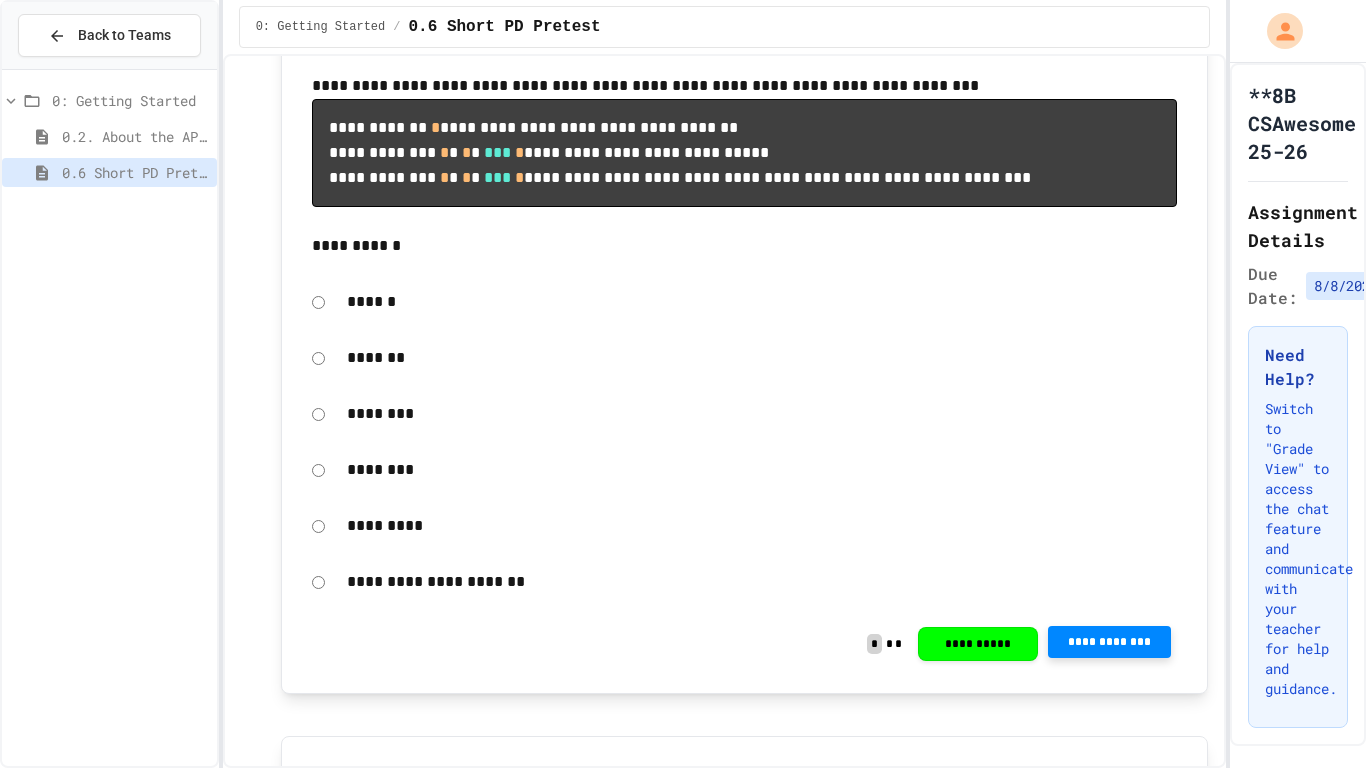 click 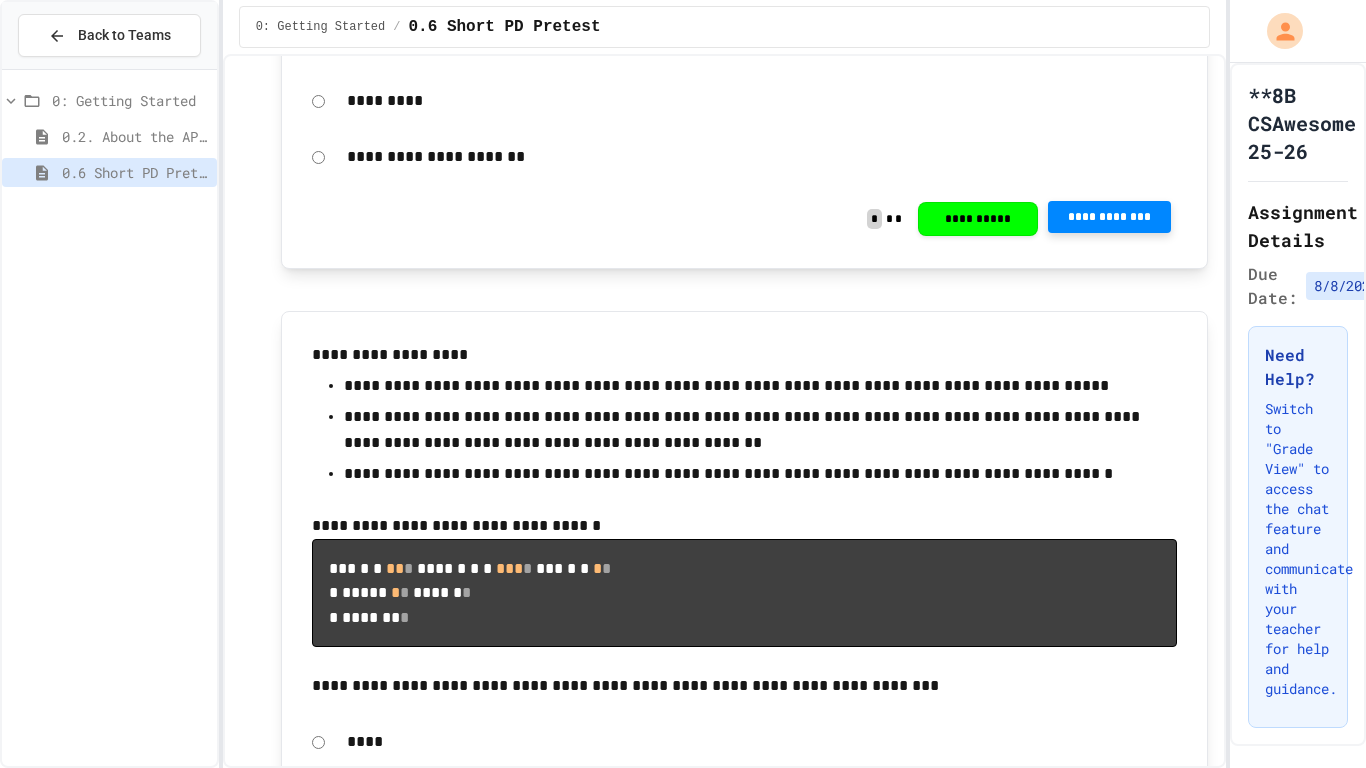 scroll, scrollTop: 1455, scrollLeft: 0, axis: vertical 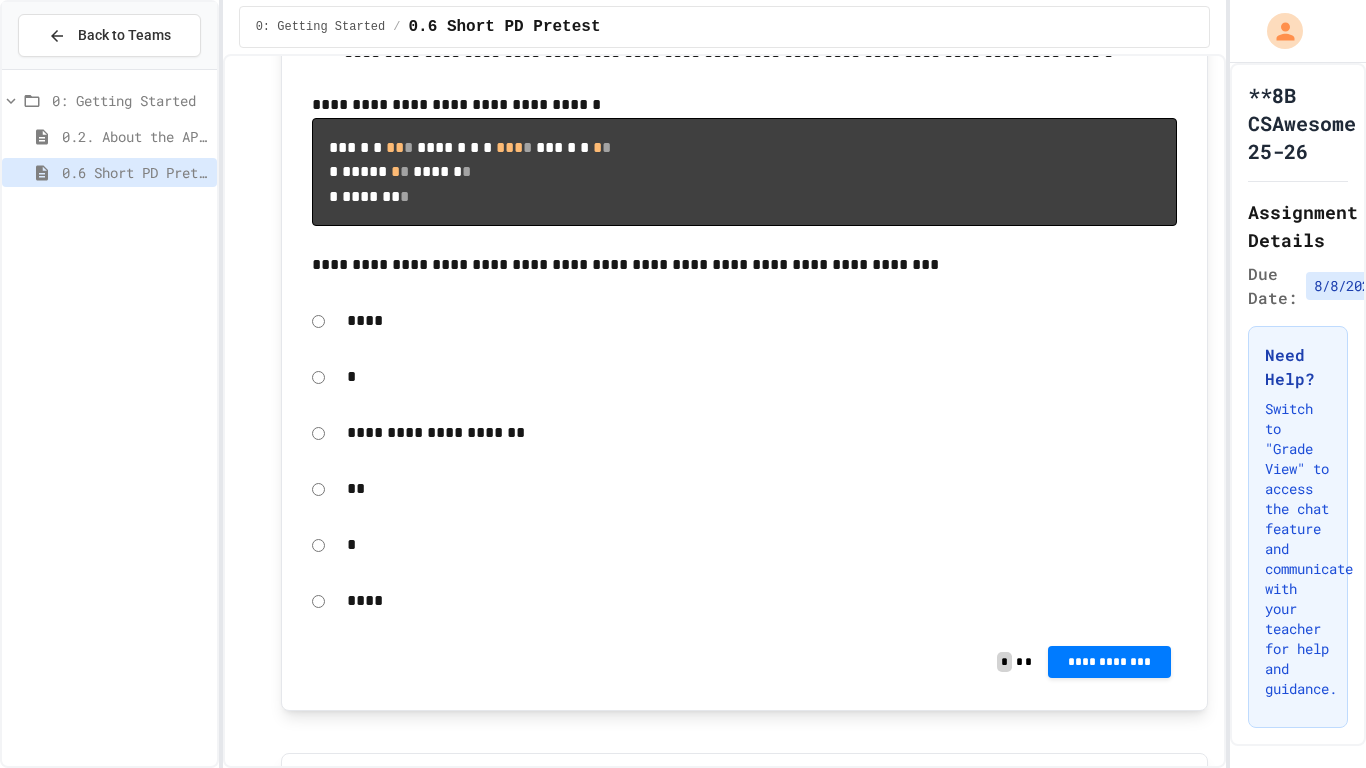 click on "****" at bounding box center (762, 321) 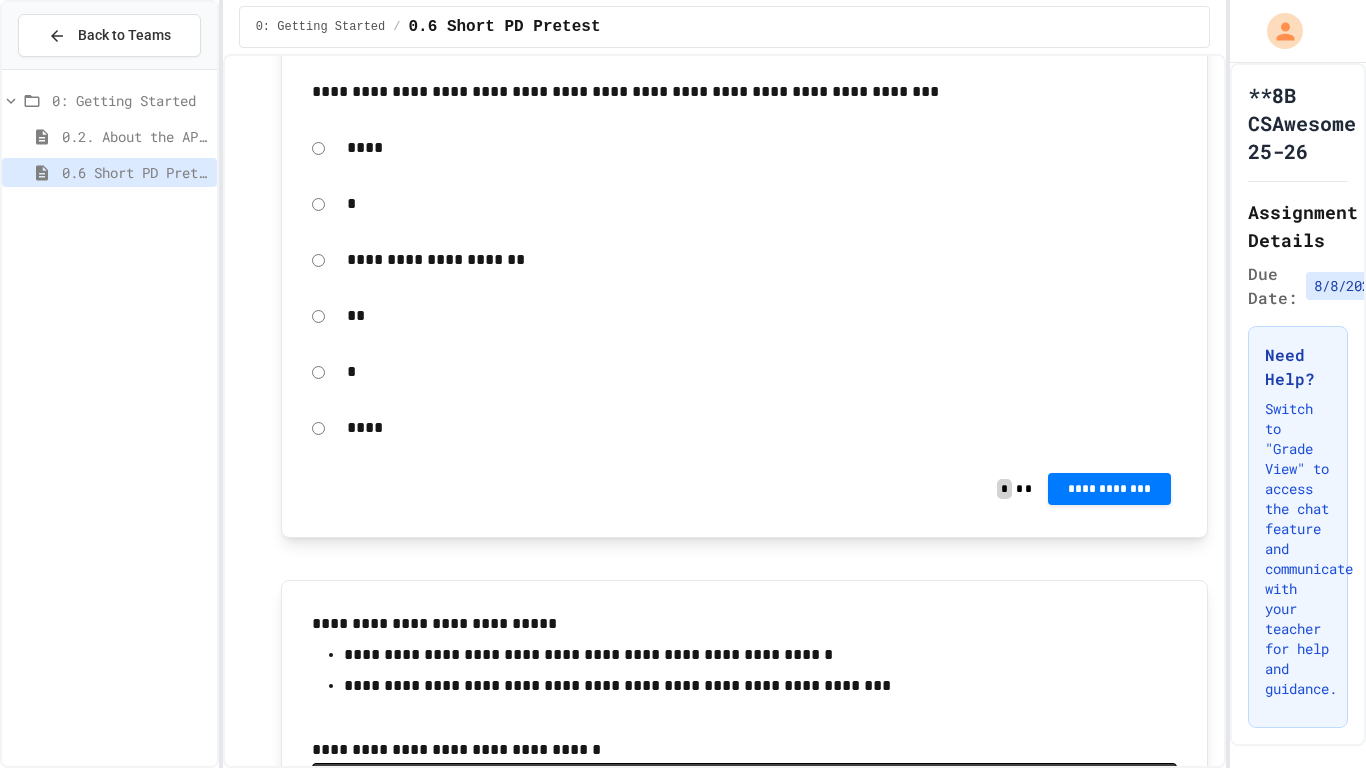 scroll, scrollTop: 2058, scrollLeft: 0, axis: vertical 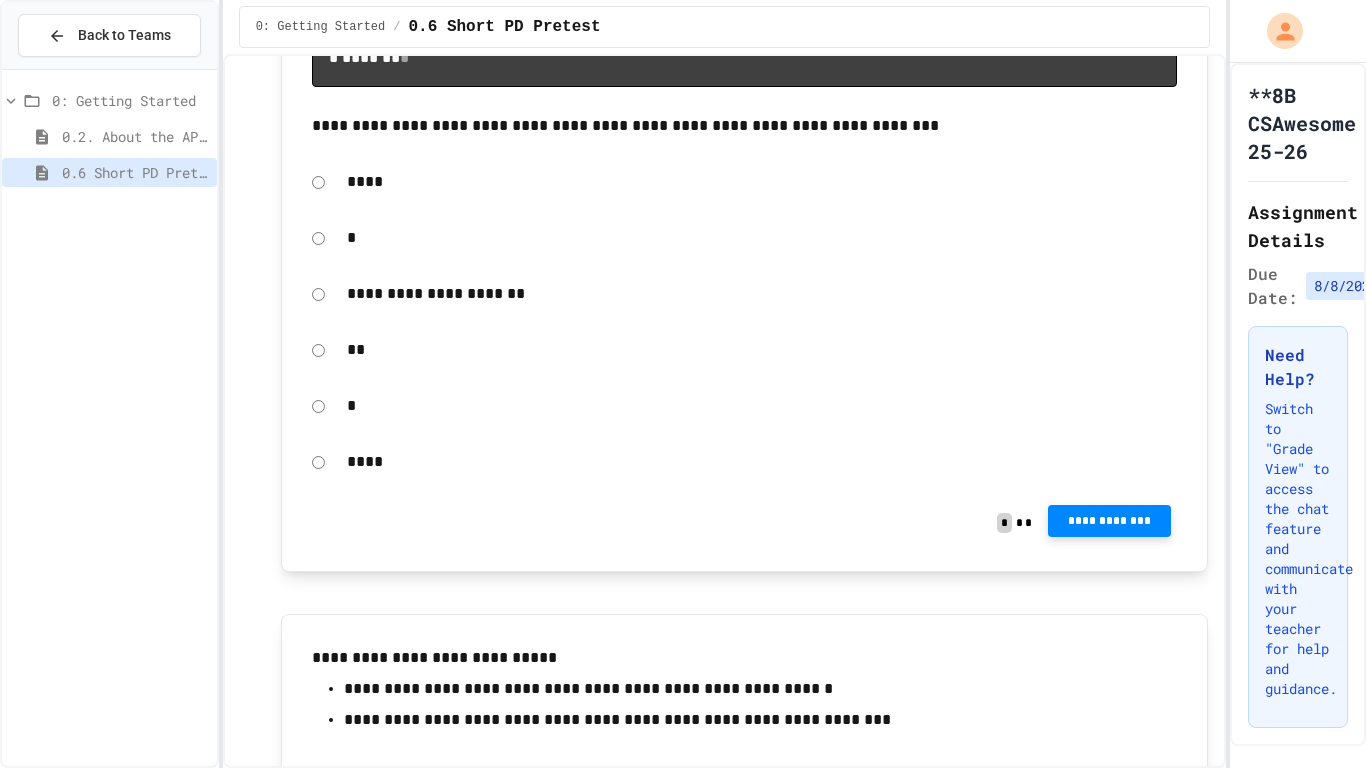 click on "**********" at bounding box center [1109, 521] 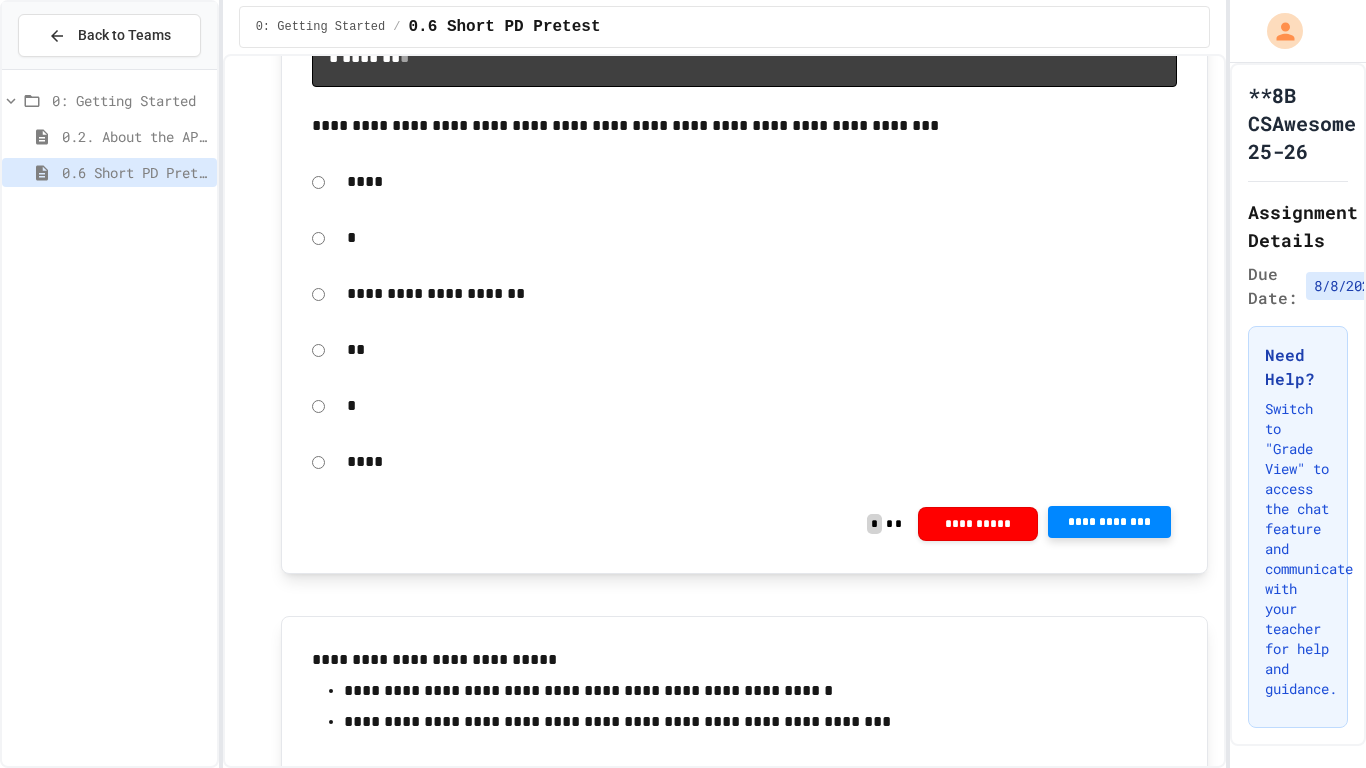click at bounding box center (1261, 803) 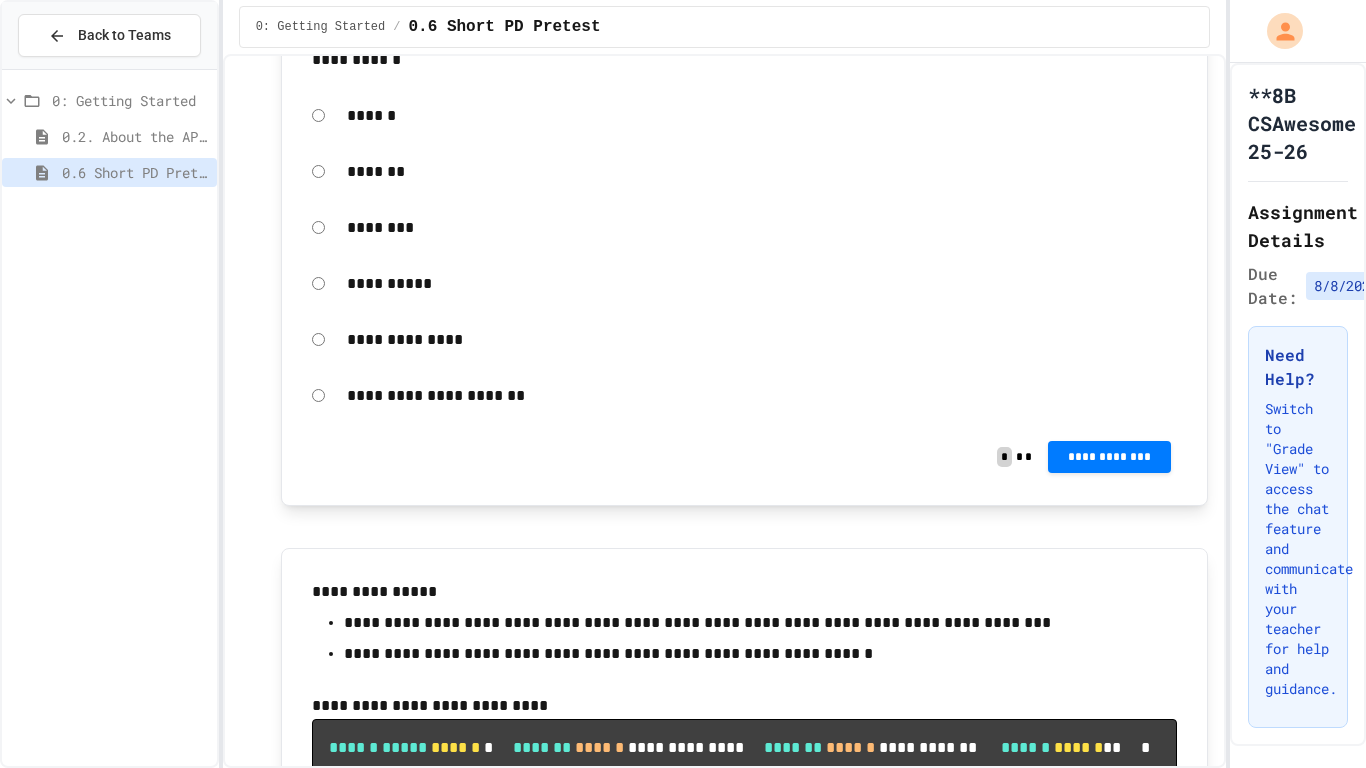 scroll, scrollTop: 3277, scrollLeft: 0, axis: vertical 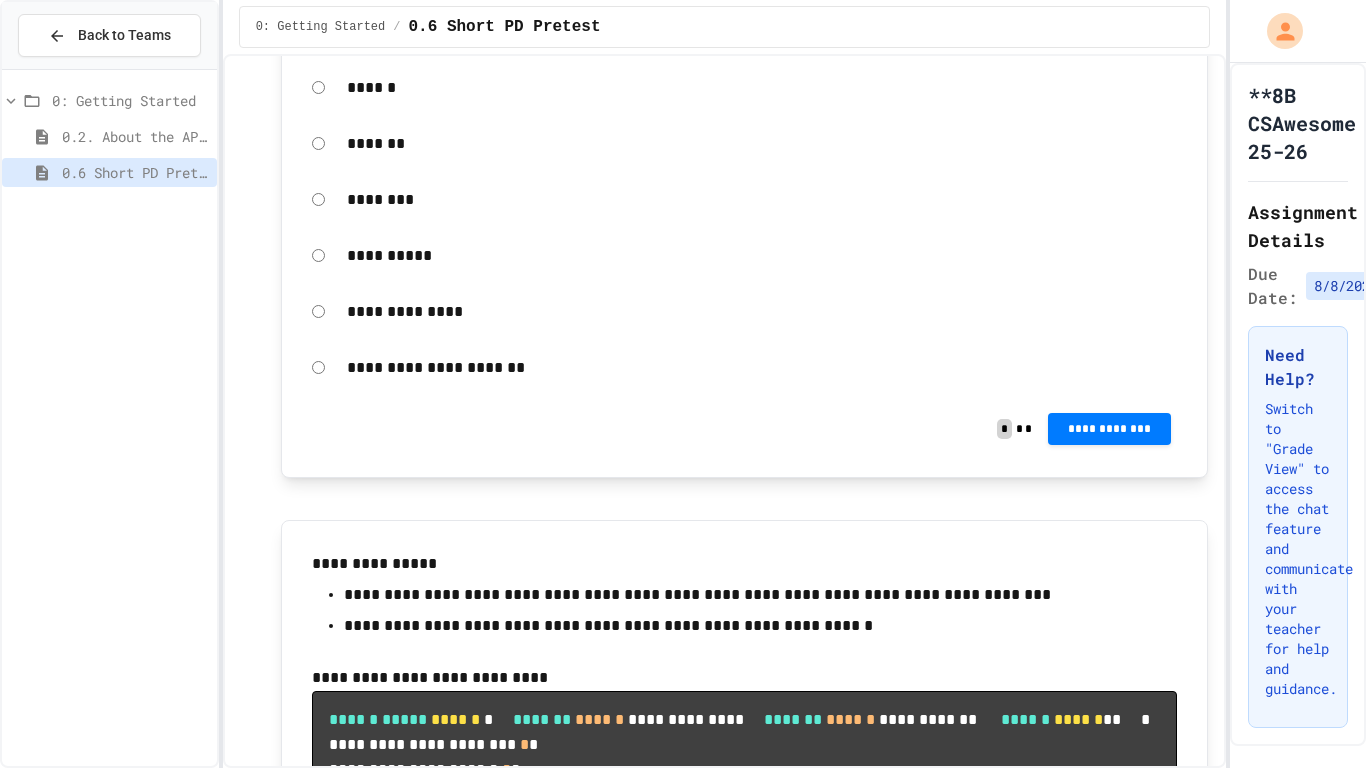 click on "******" at bounding box center (762, 88) 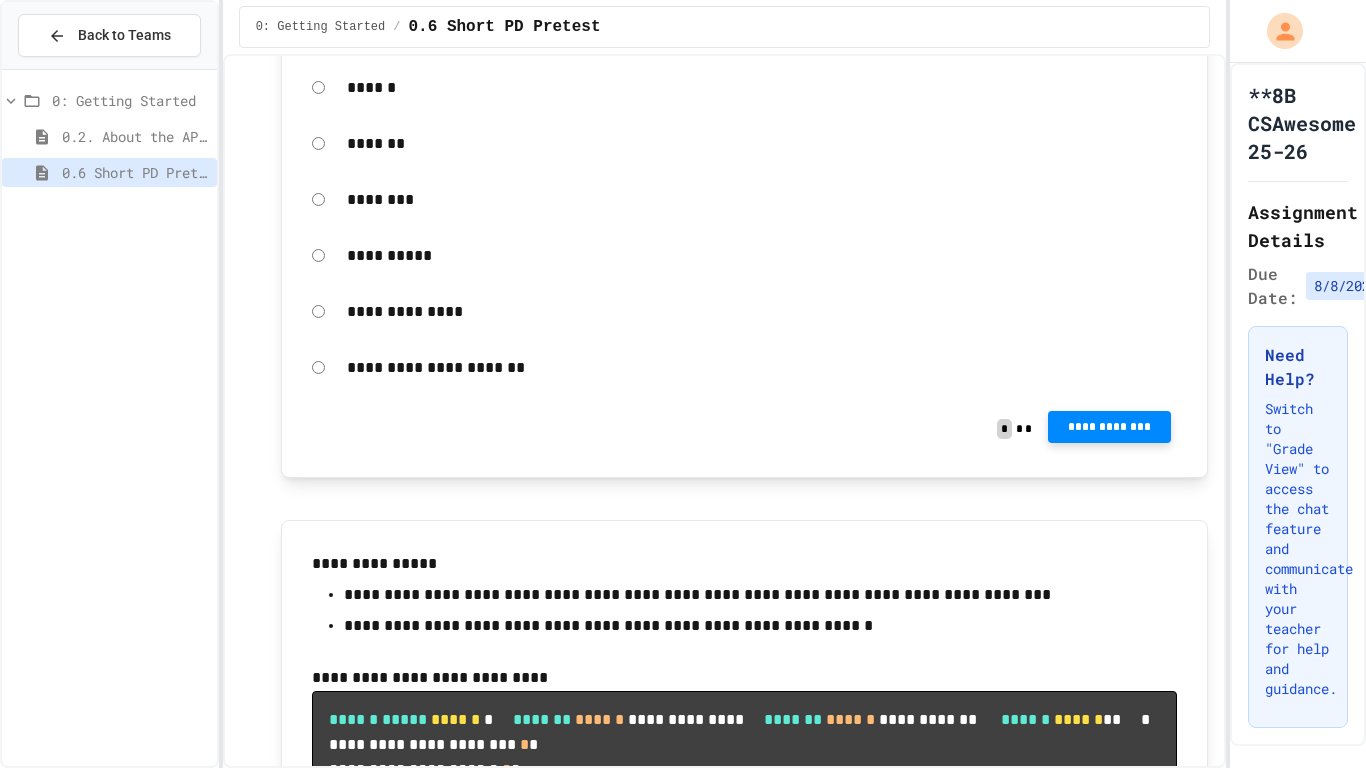 click on "**********" at bounding box center (1109, 427) 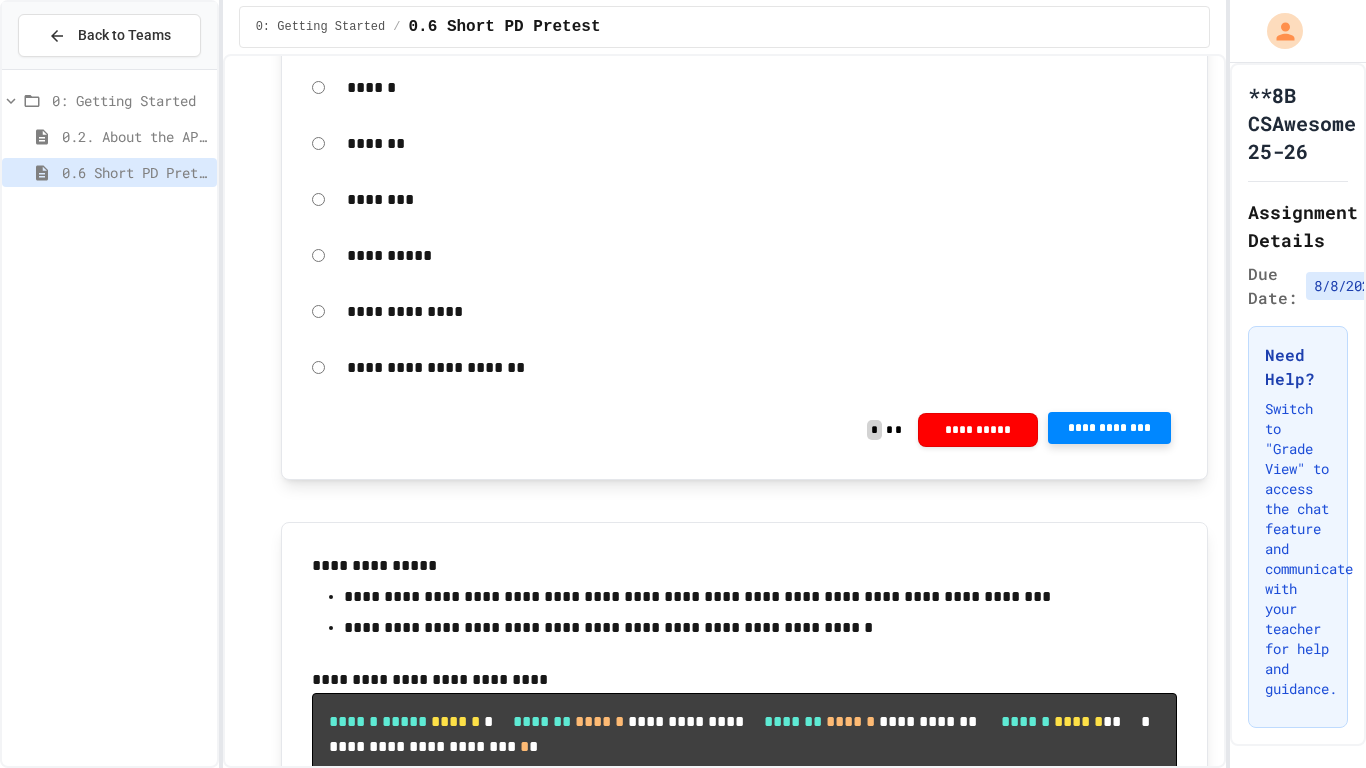 click 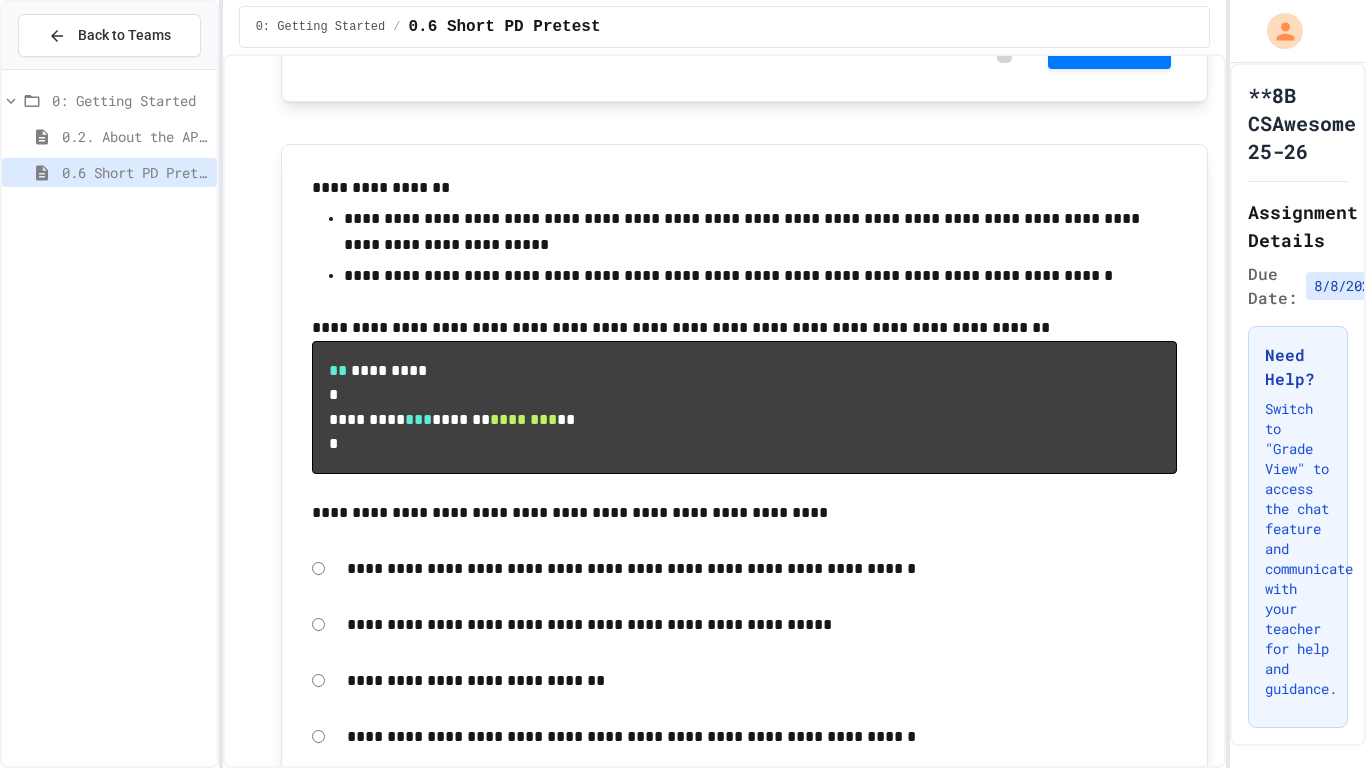 scroll, scrollTop: 4770, scrollLeft: 0, axis: vertical 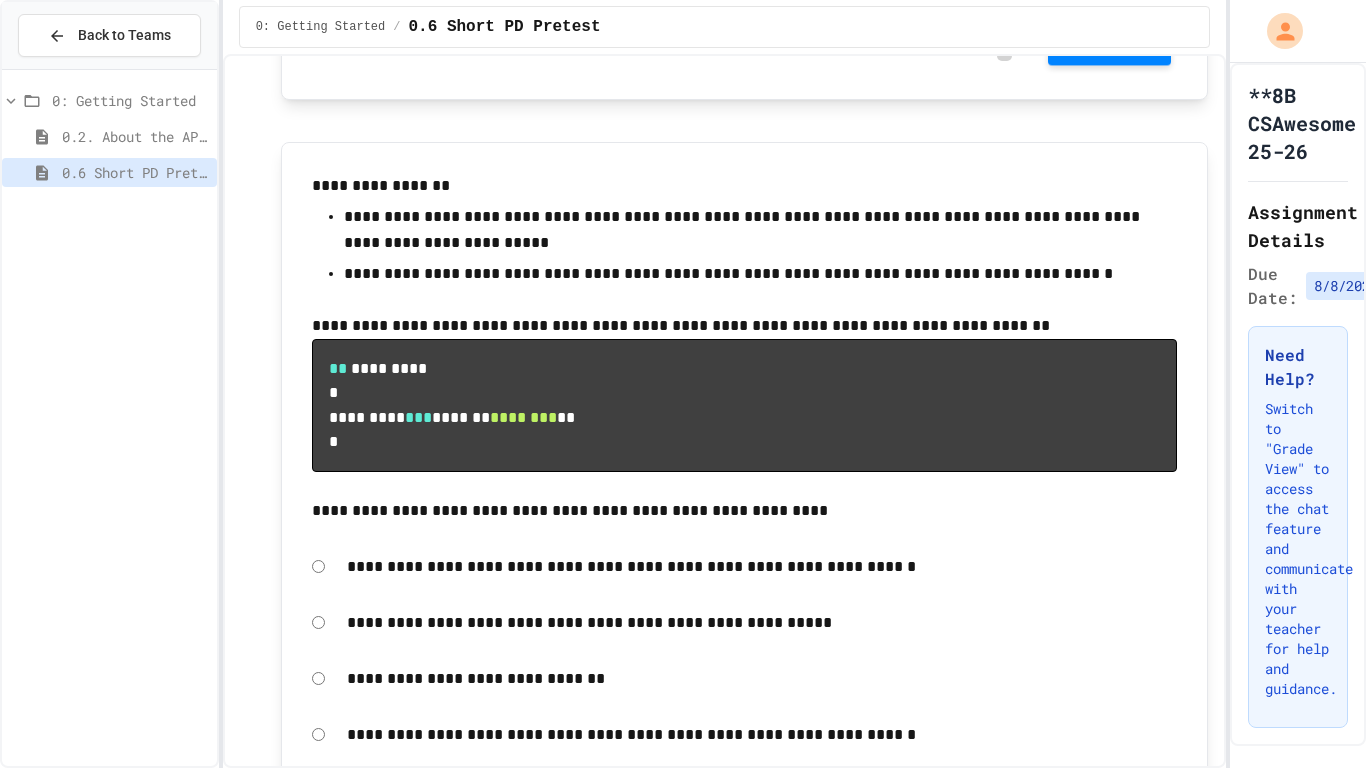 click on "**********" at bounding box center [1109, 50] 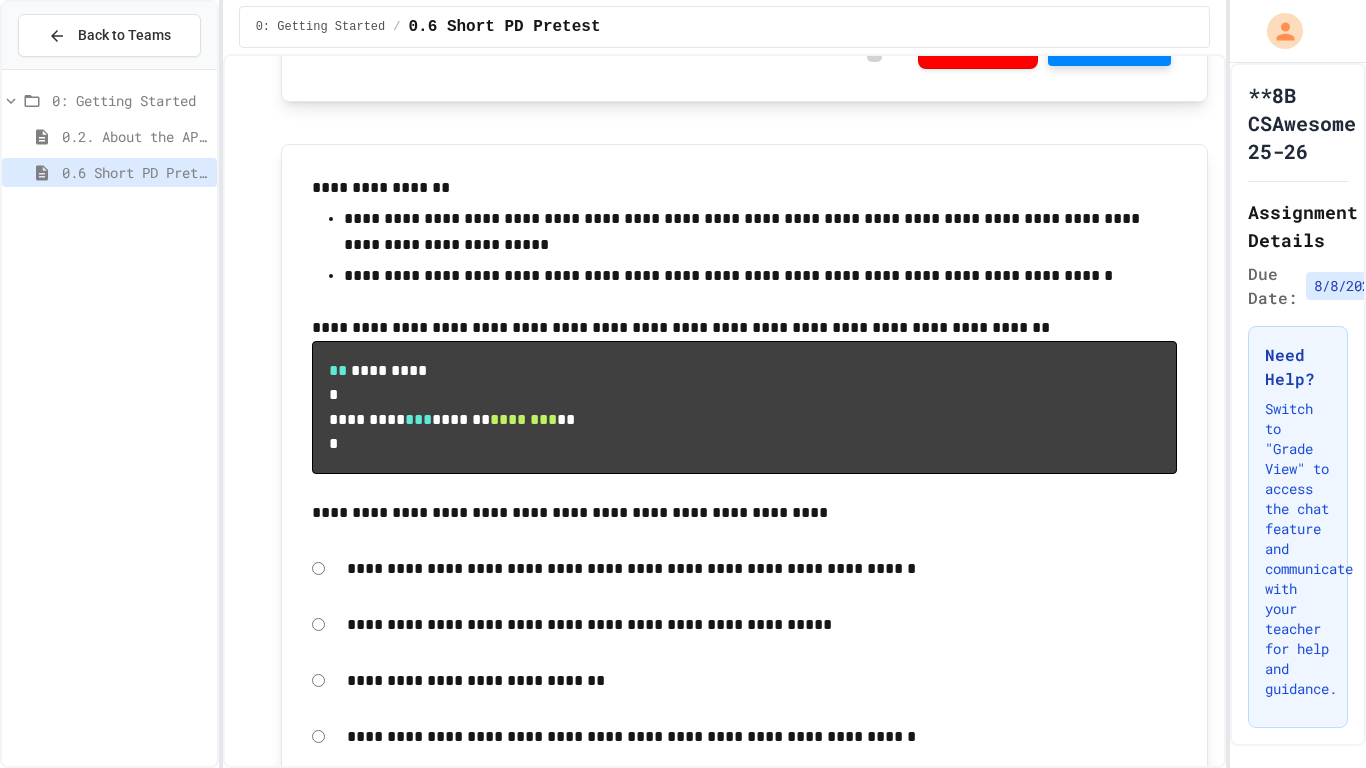 click 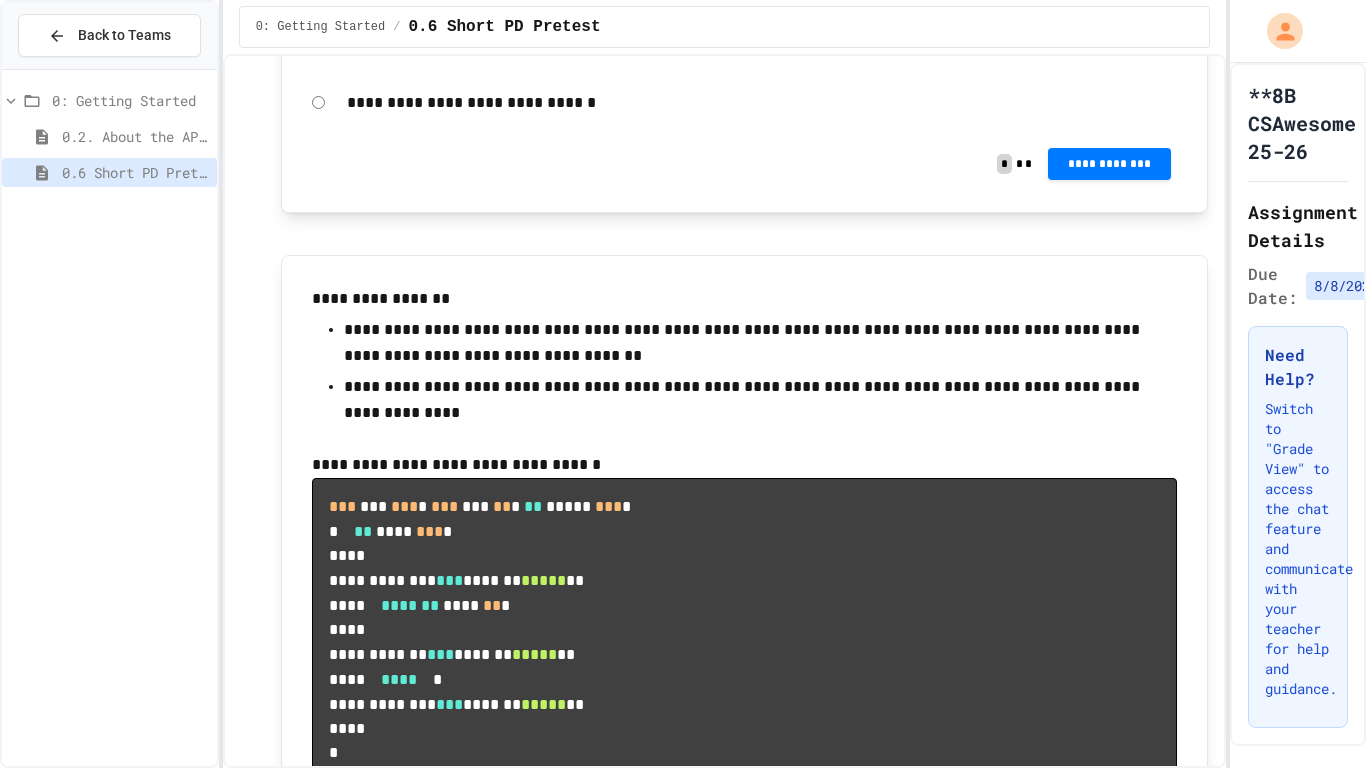 scroll, scrollTop: 5517, scrollLeft: 0, axis: vertical 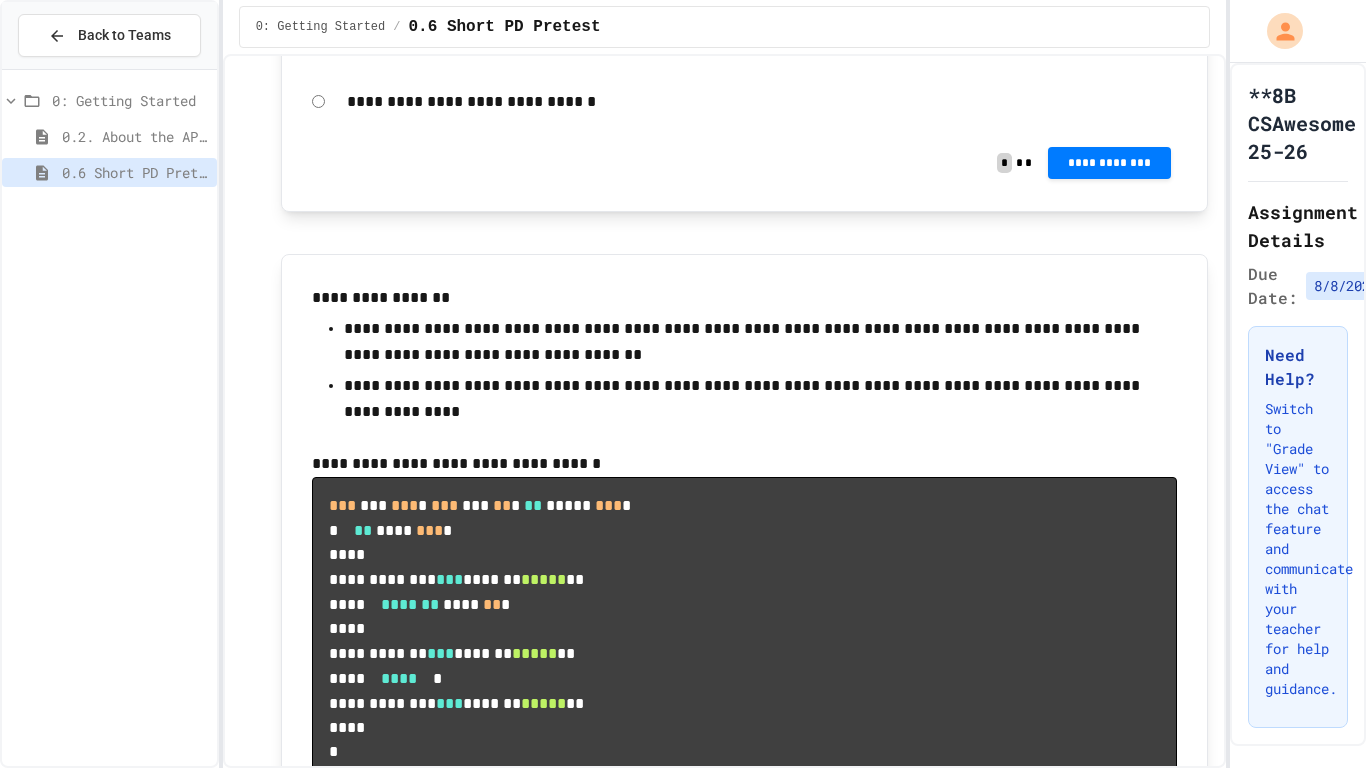 click on "**********" at bounding box center [762, -122] 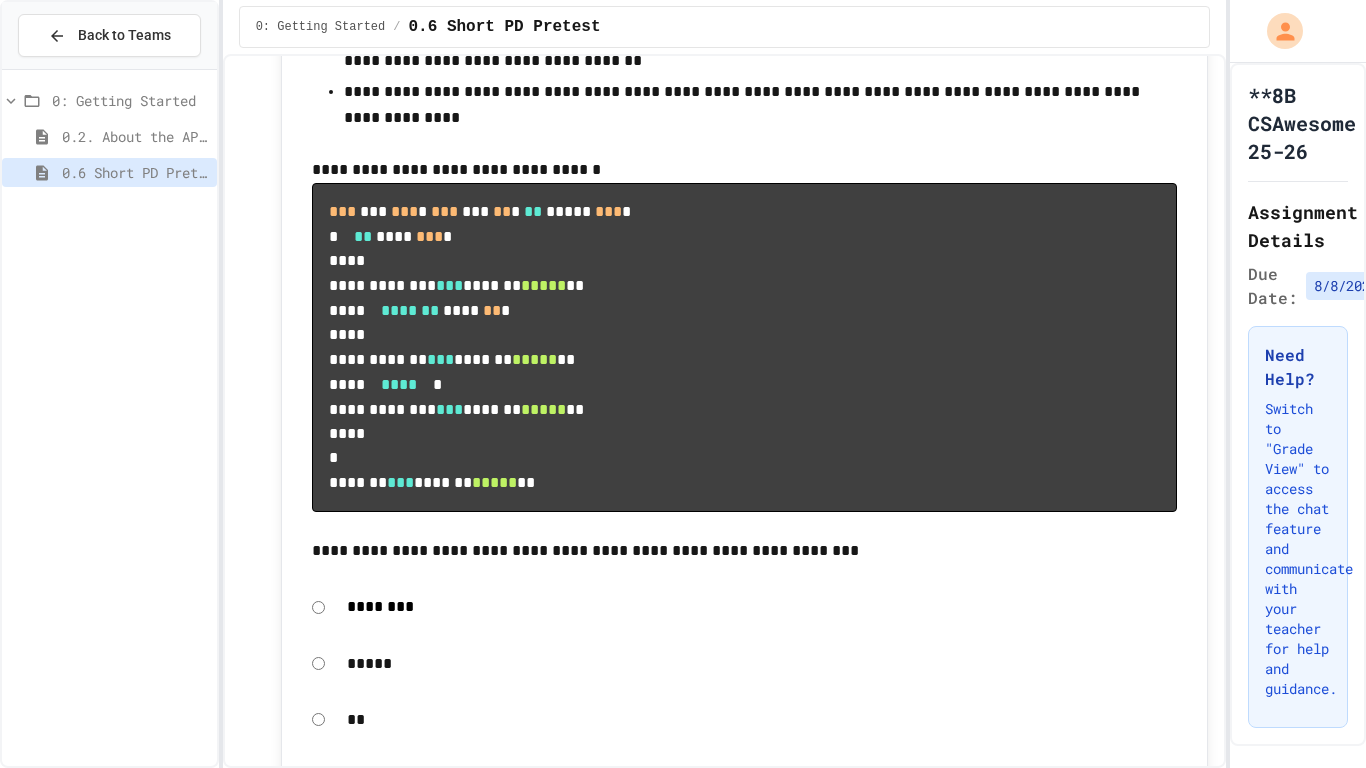 scroll, scrollTop: 5829, scrollLeft: 0, axis: vertical 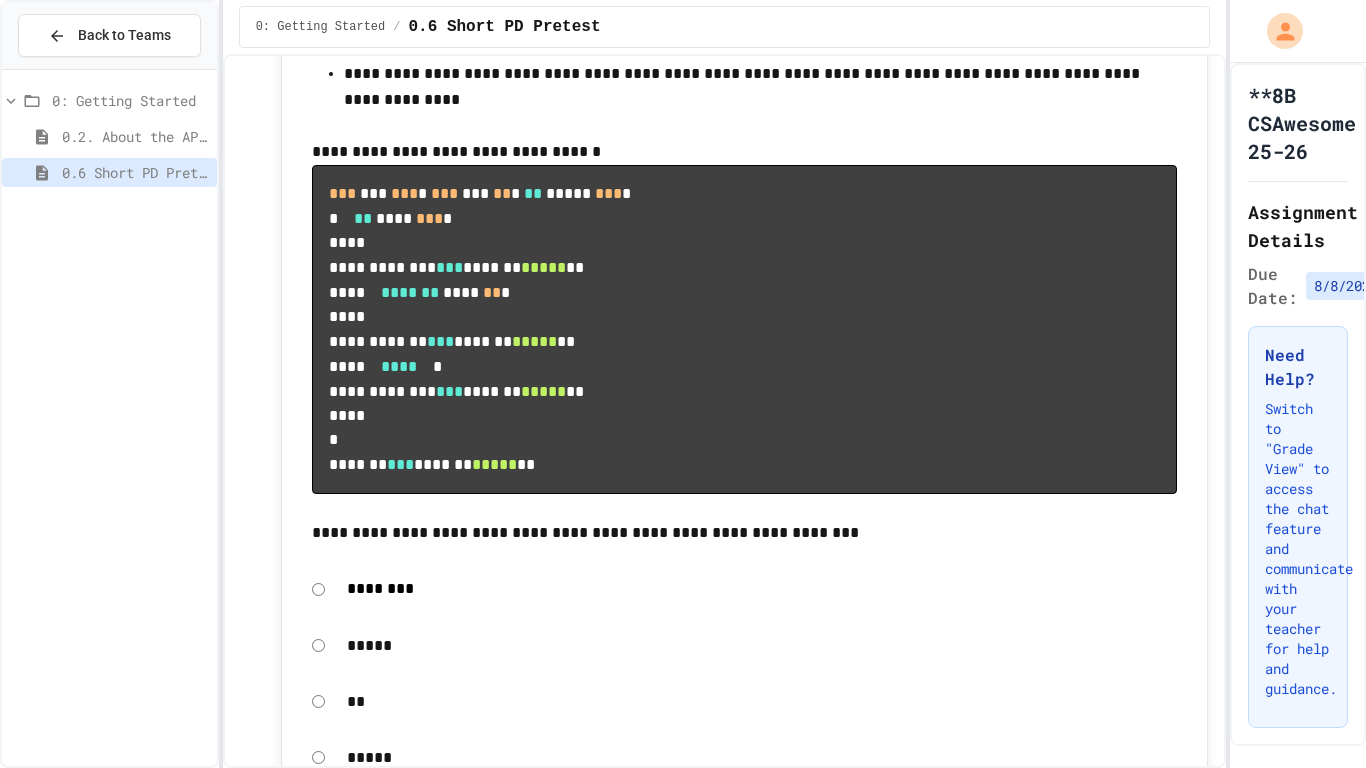 click on "**********" at bounding box center (1109, -150) 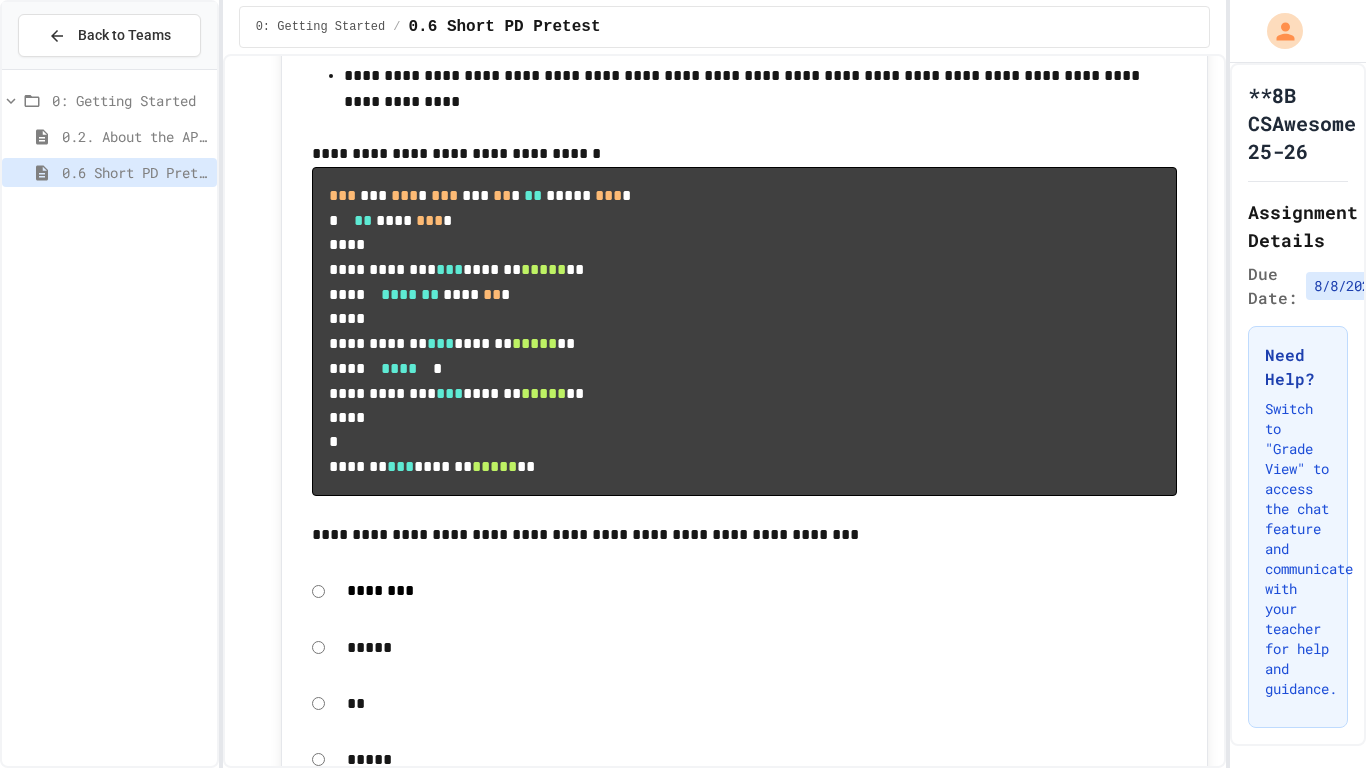 click at bounding box center [1261, 803] 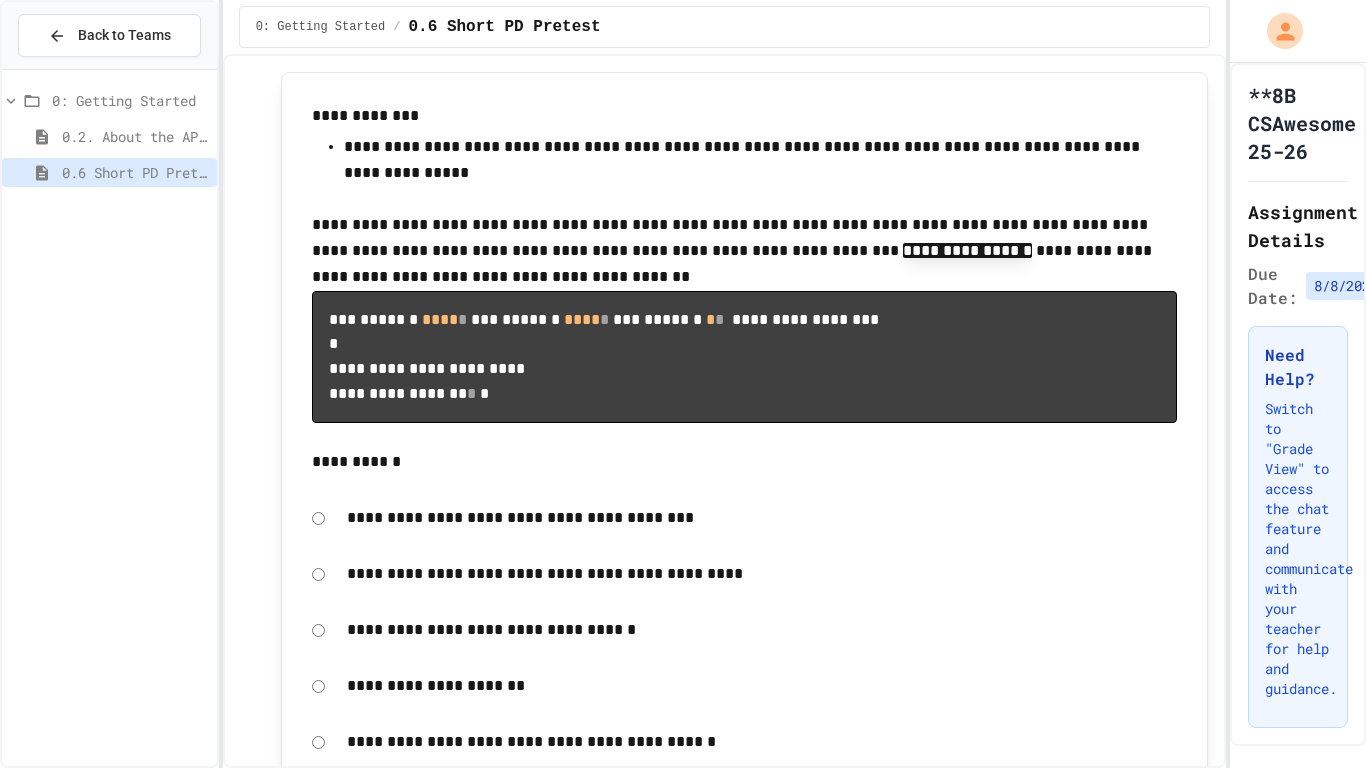 scroll, scrollTop: 6778, scrollLeft: 0, axis: vertical 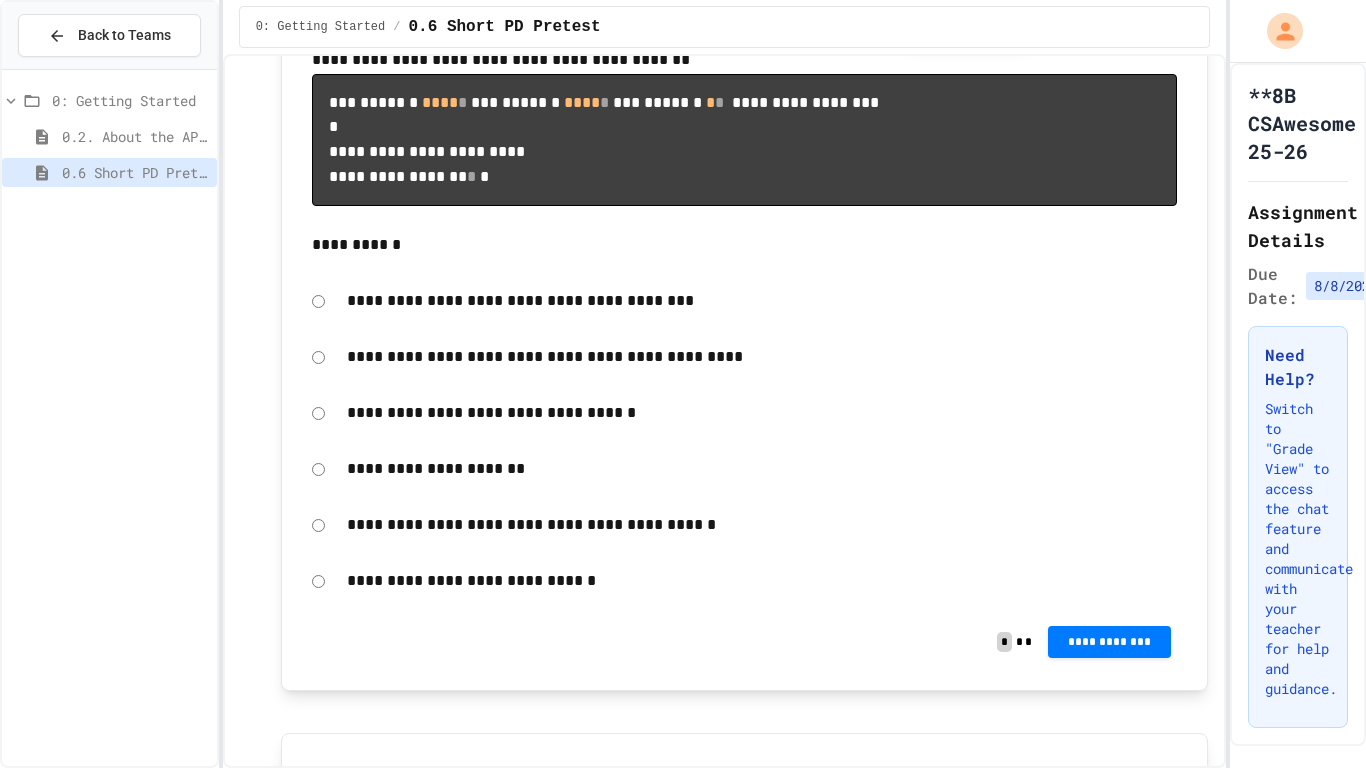 click on "**********" at bounding box center (1109, -237) 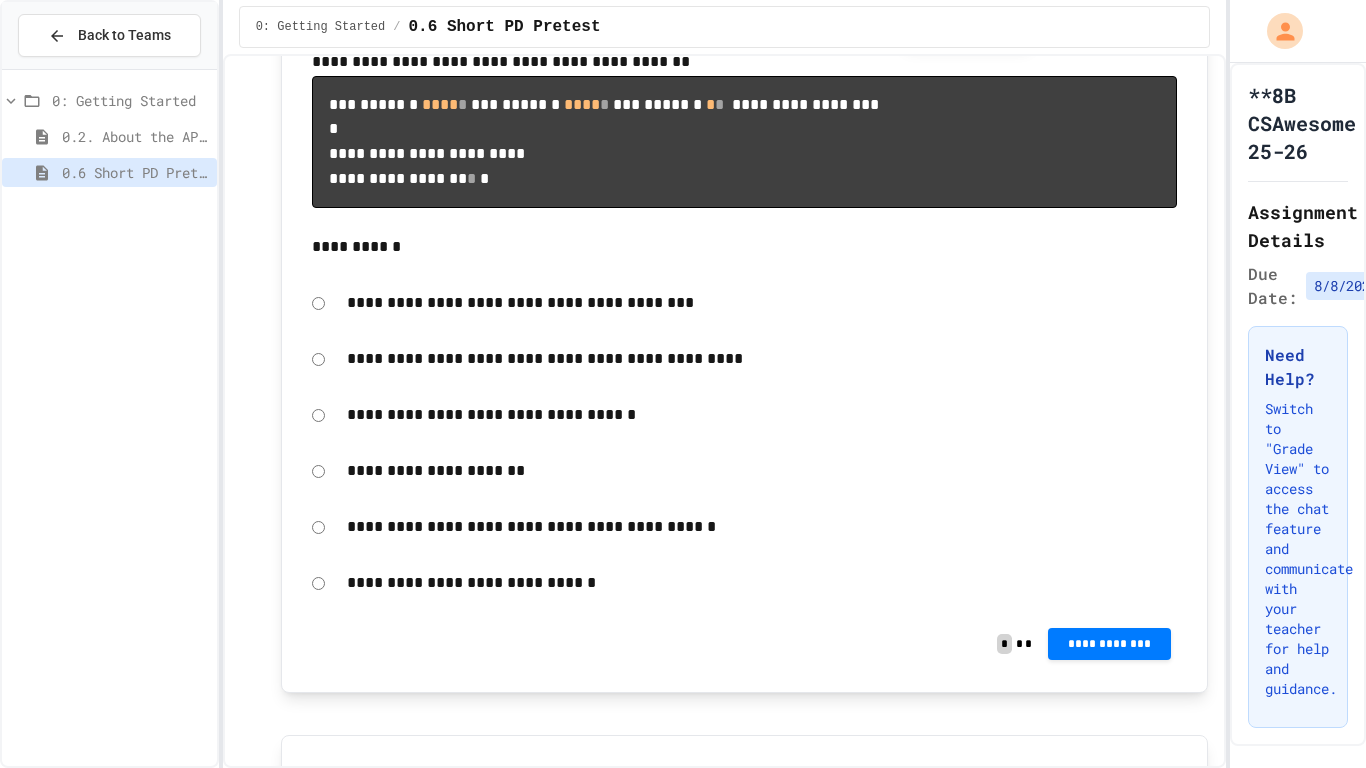click 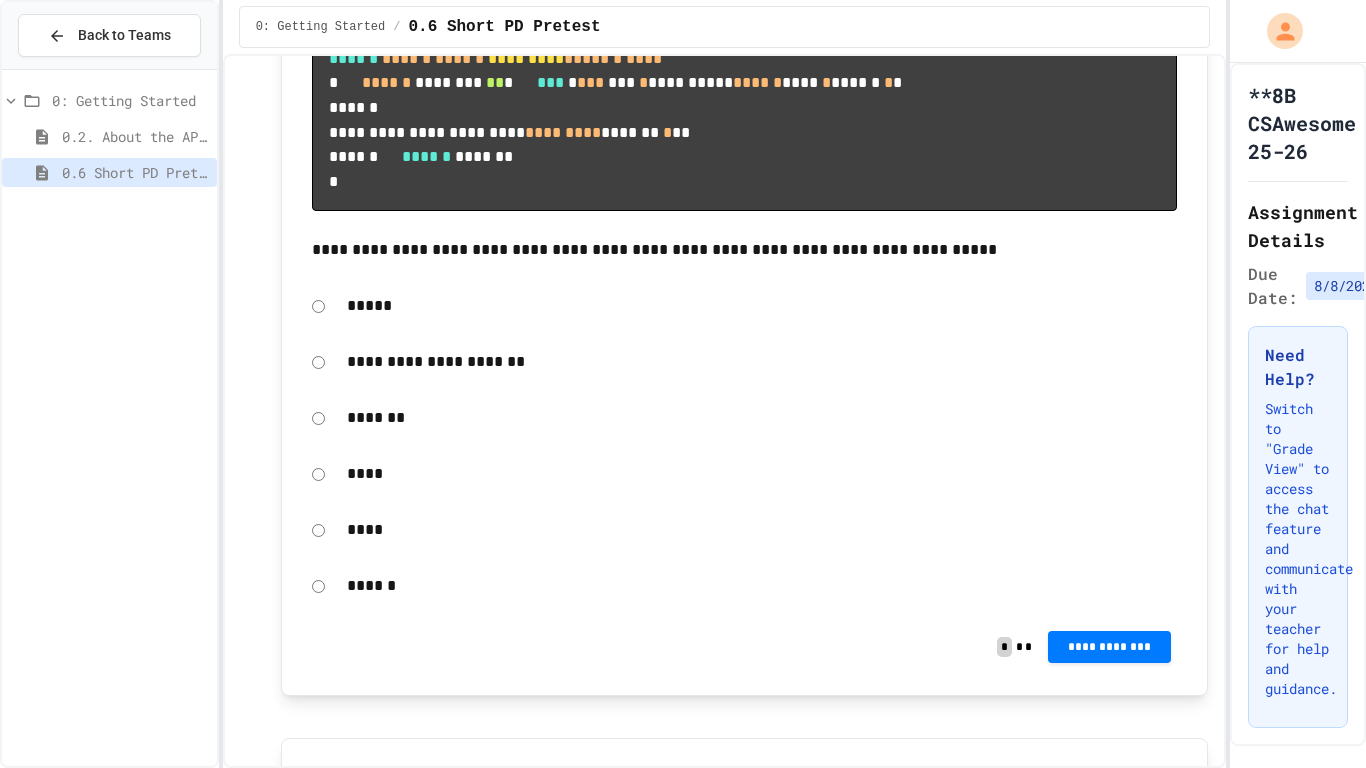 scroll, scrollTop: 7871, scrollLeft: 0, axis: vertical 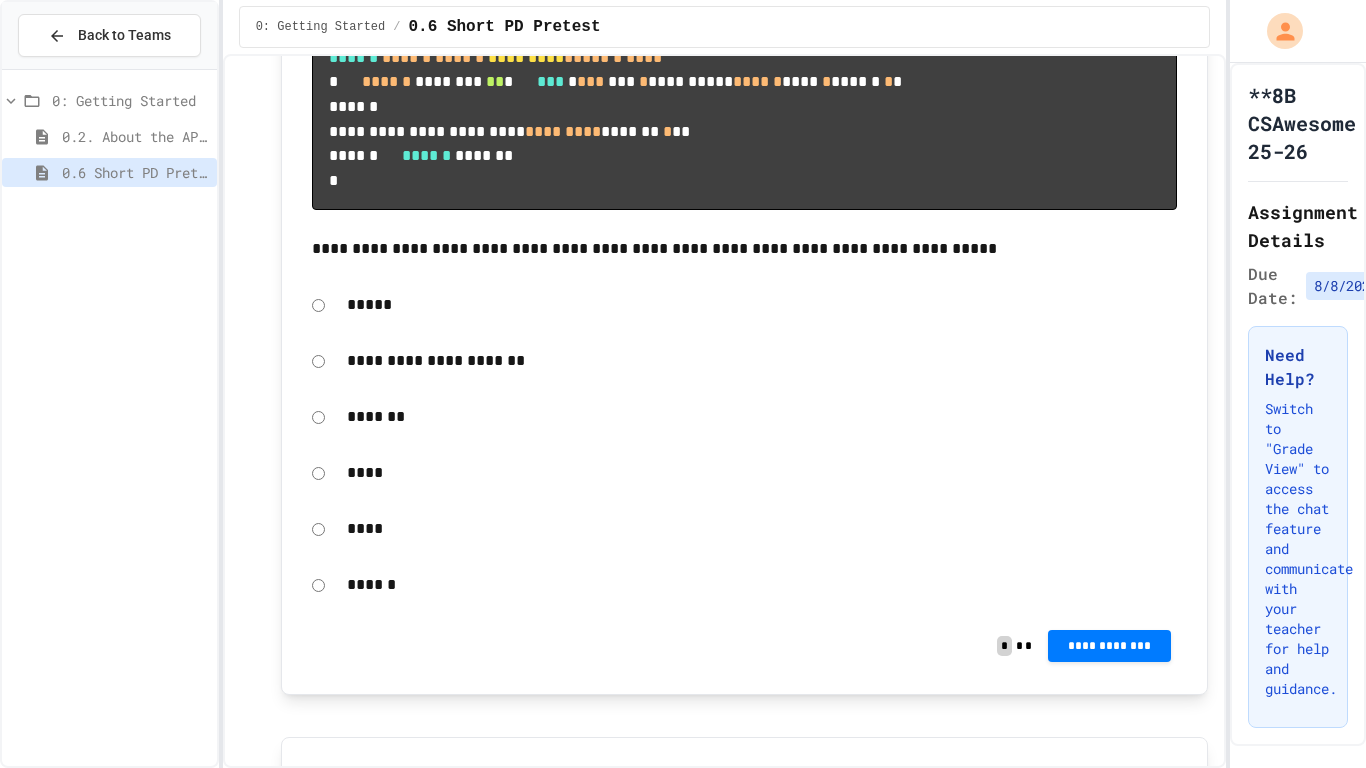 click on "**********" at bounding box center [1109, -231] 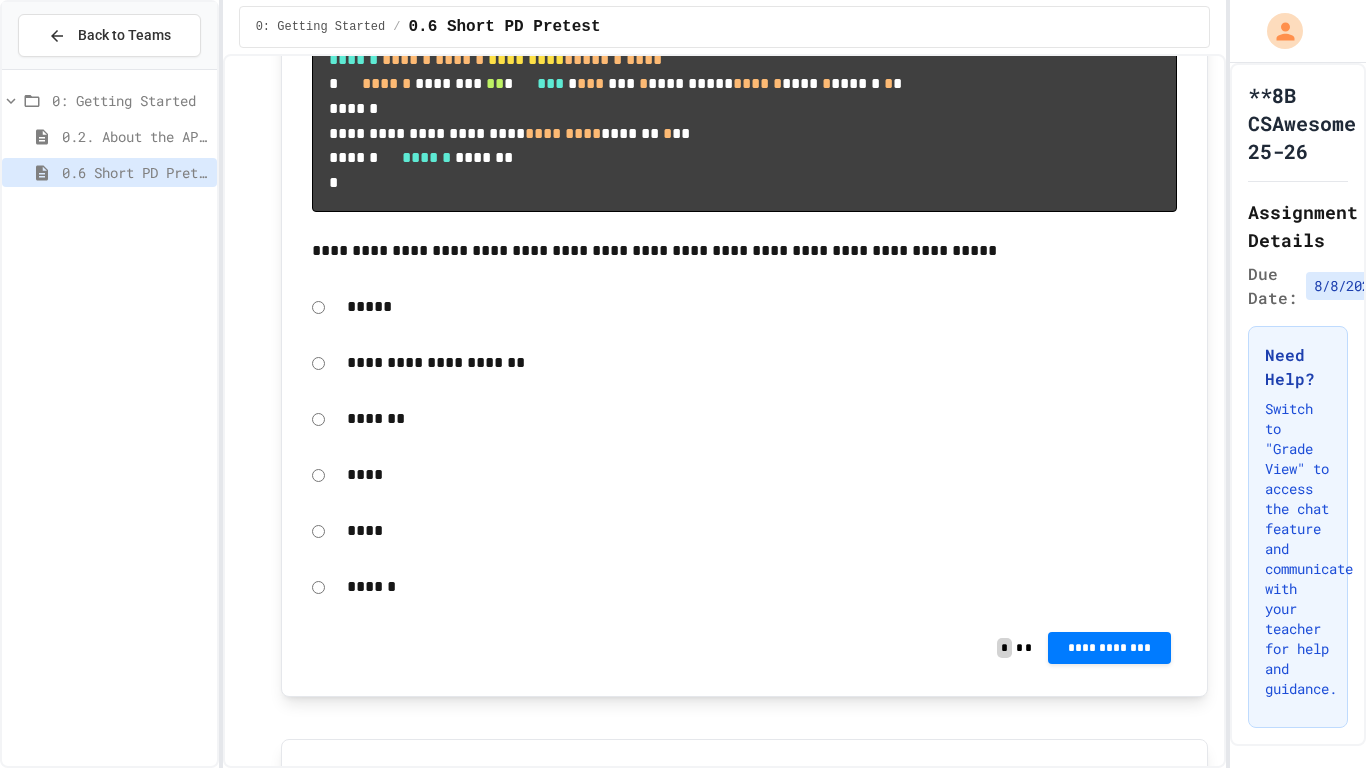 click 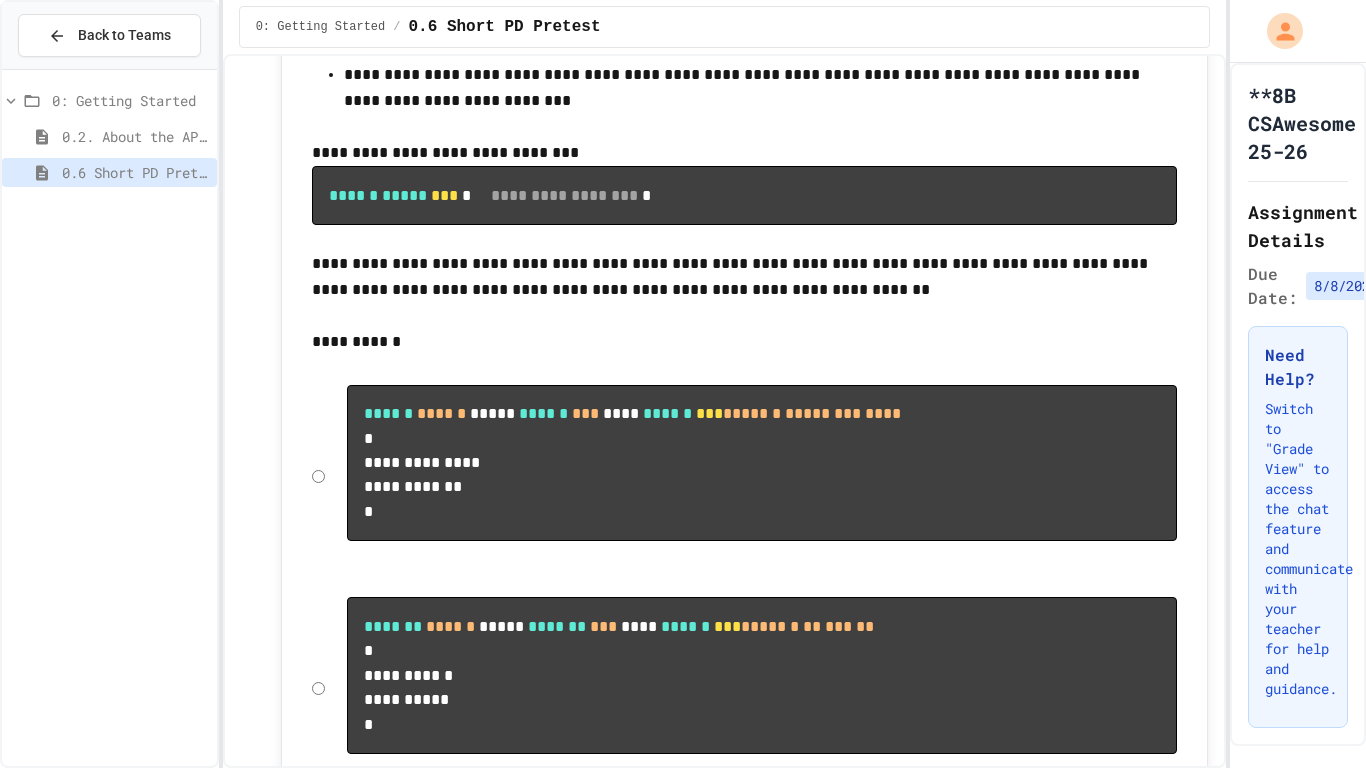 scroll, scrollTop: 8673, scrollLeft: 0, axis: vertical 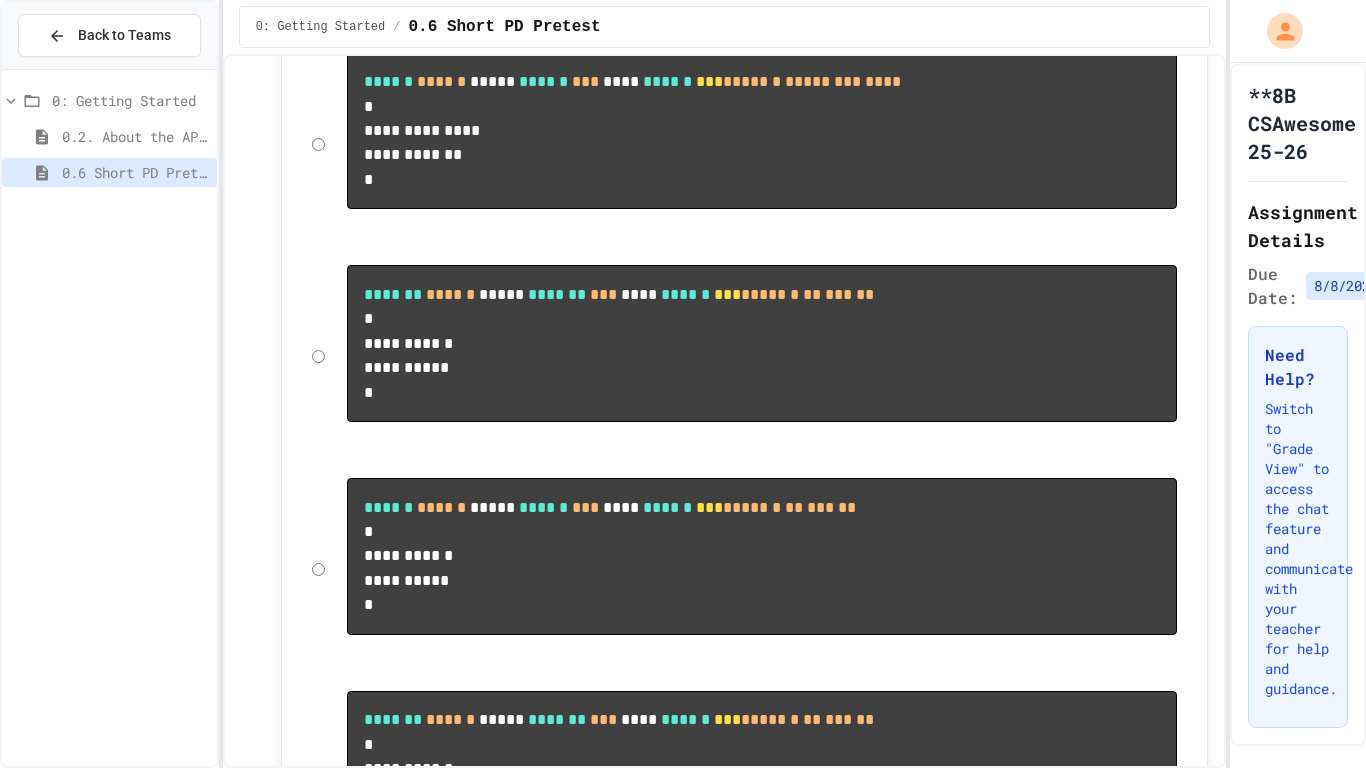 click on "**********" at bounding box center (1109, -482) 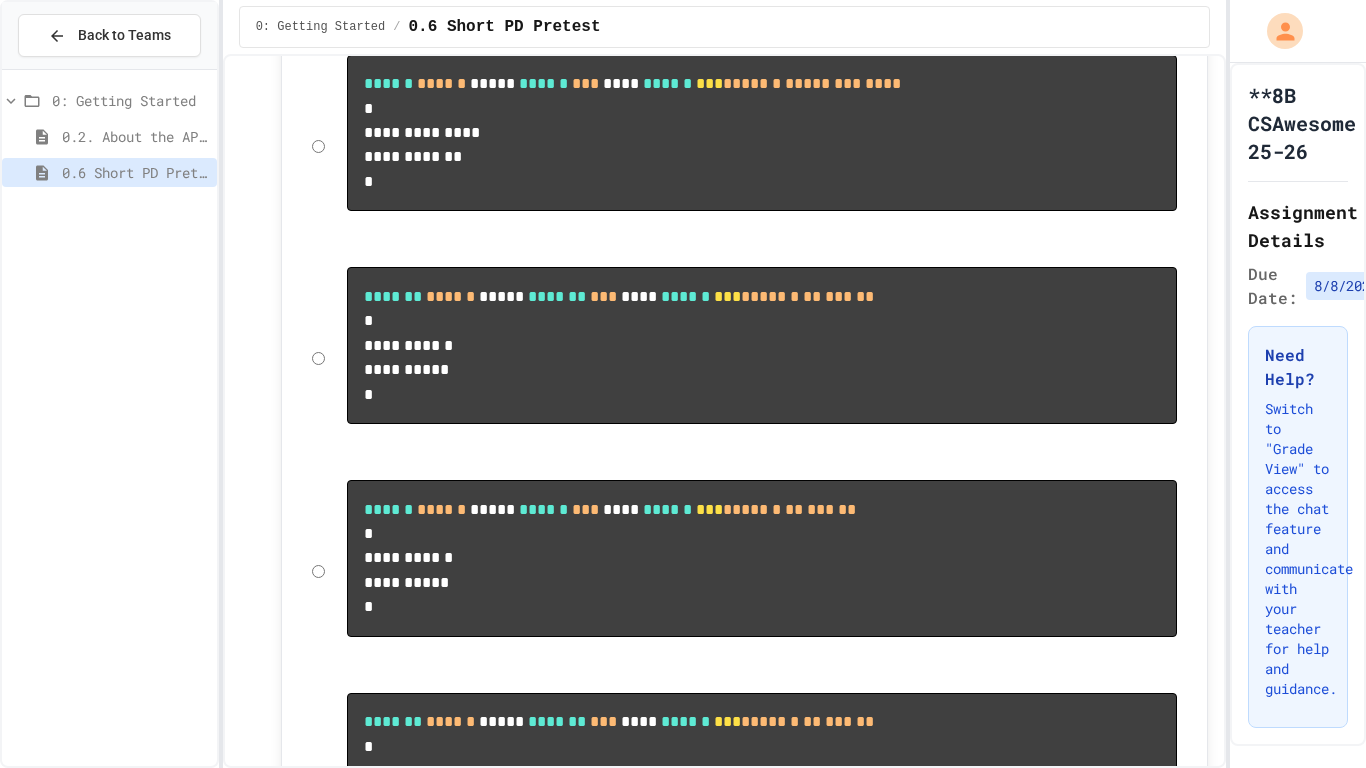 click 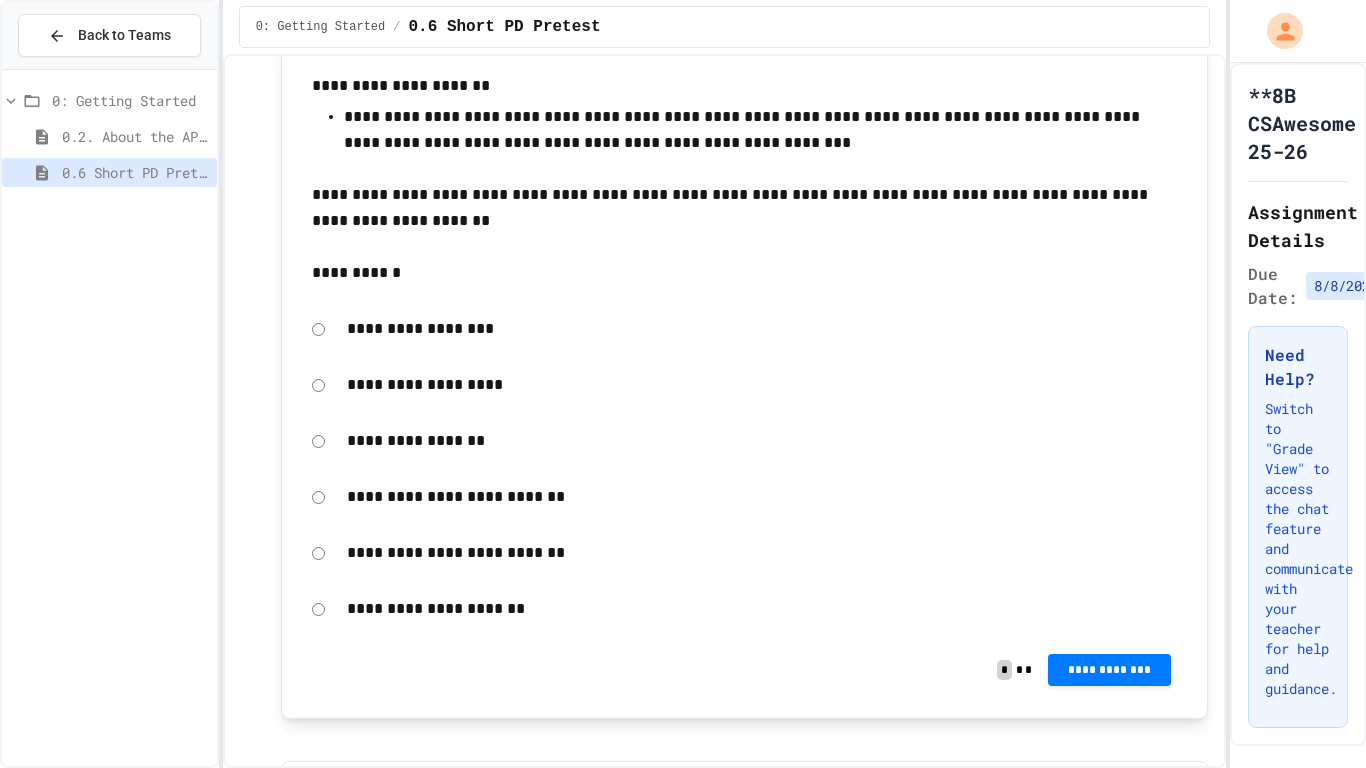 scroll, scrollTop: 10230, scrollLeft: 0, axis: vertical 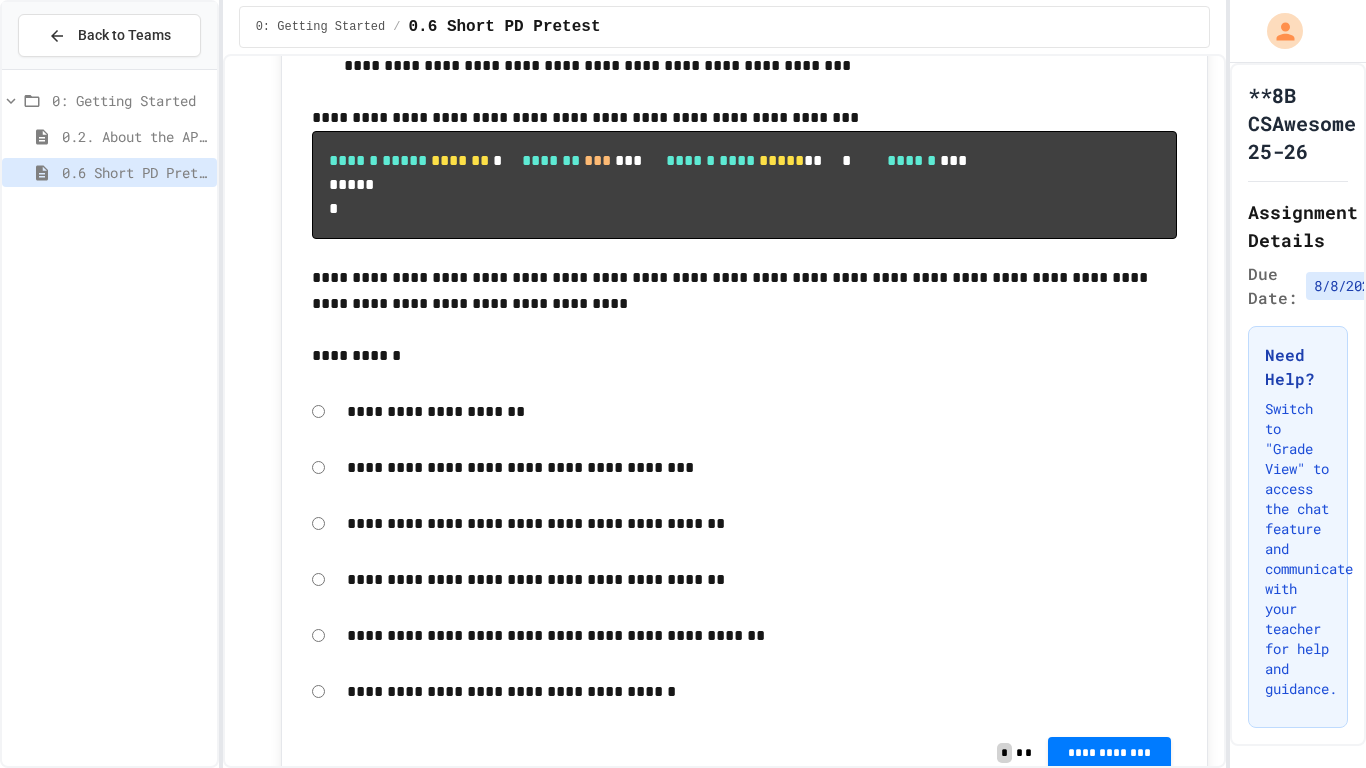click on "**********" at bounding box center [1109, -935] 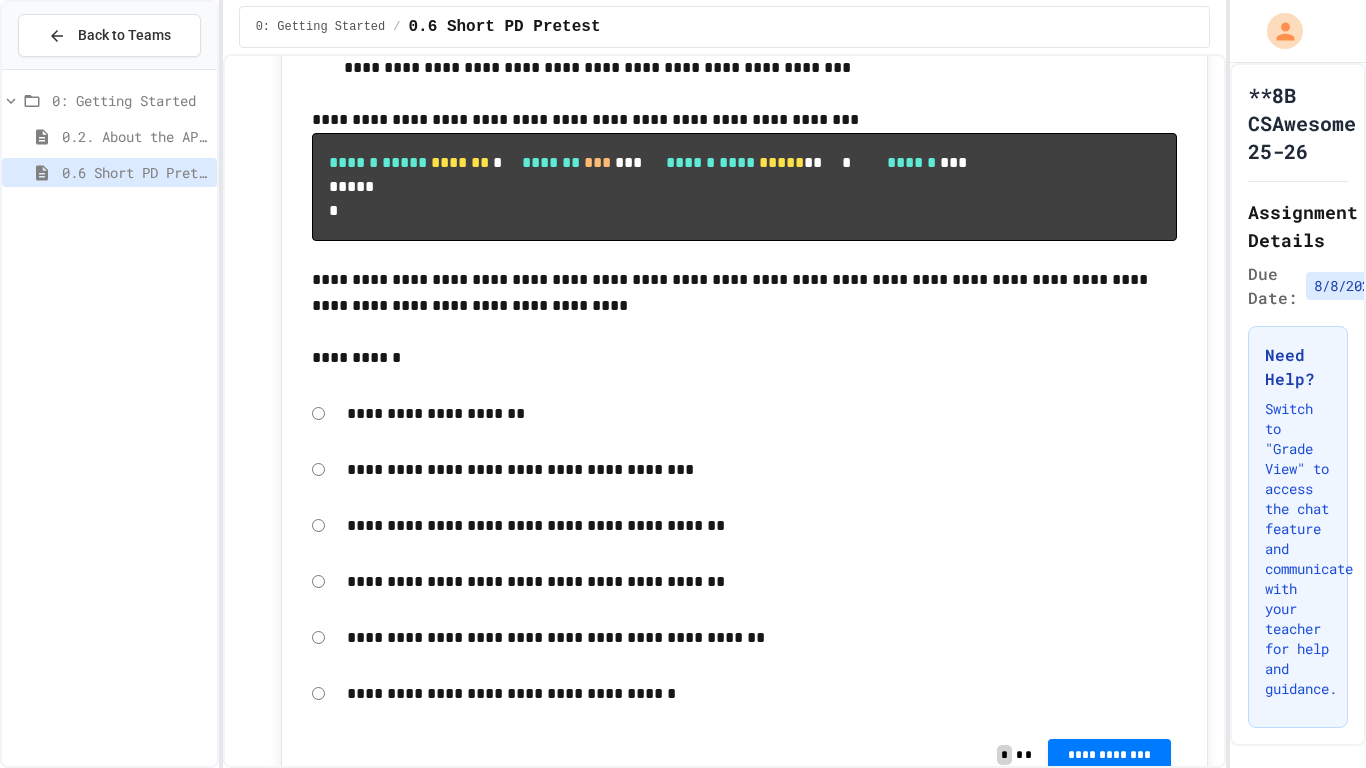 click at bounding box center (1262, 804) 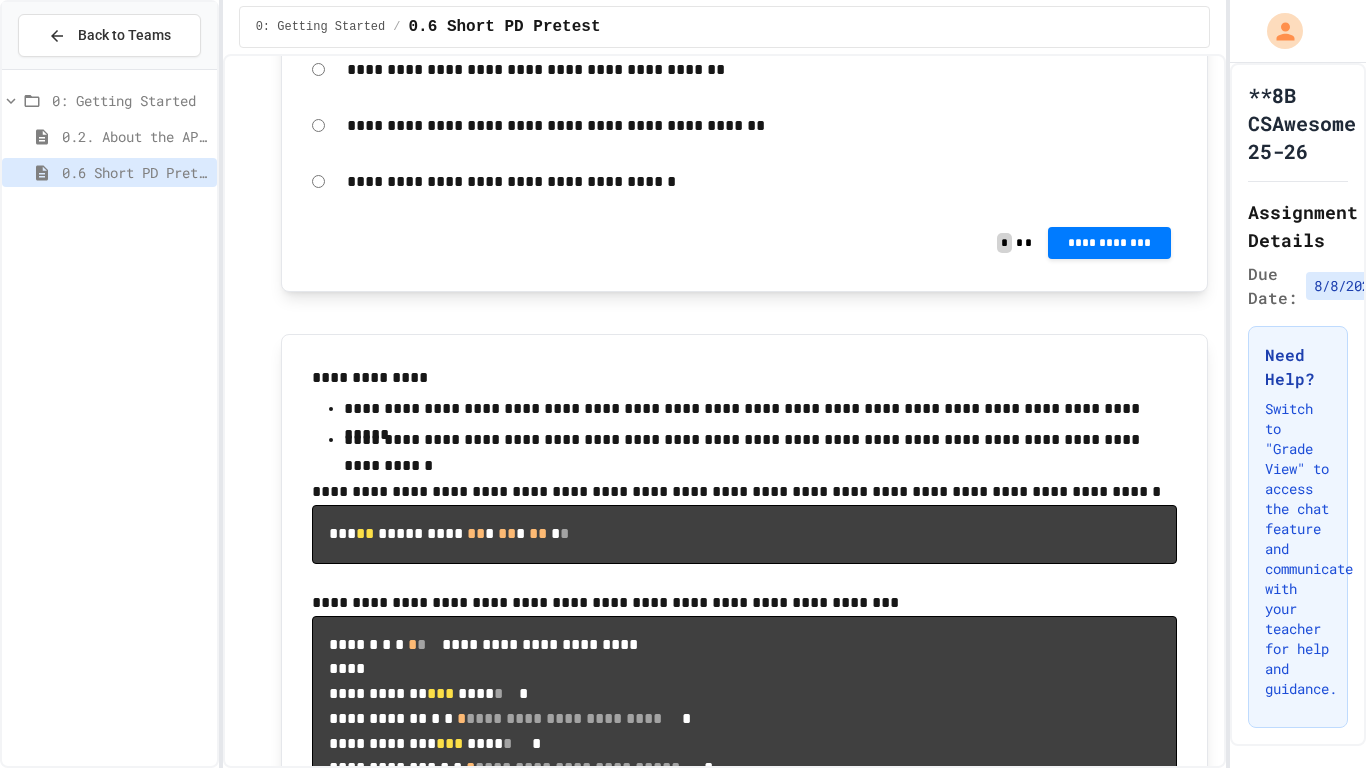scroll, scrollTop: 11644, scrollLeft: 0, axis: vertical 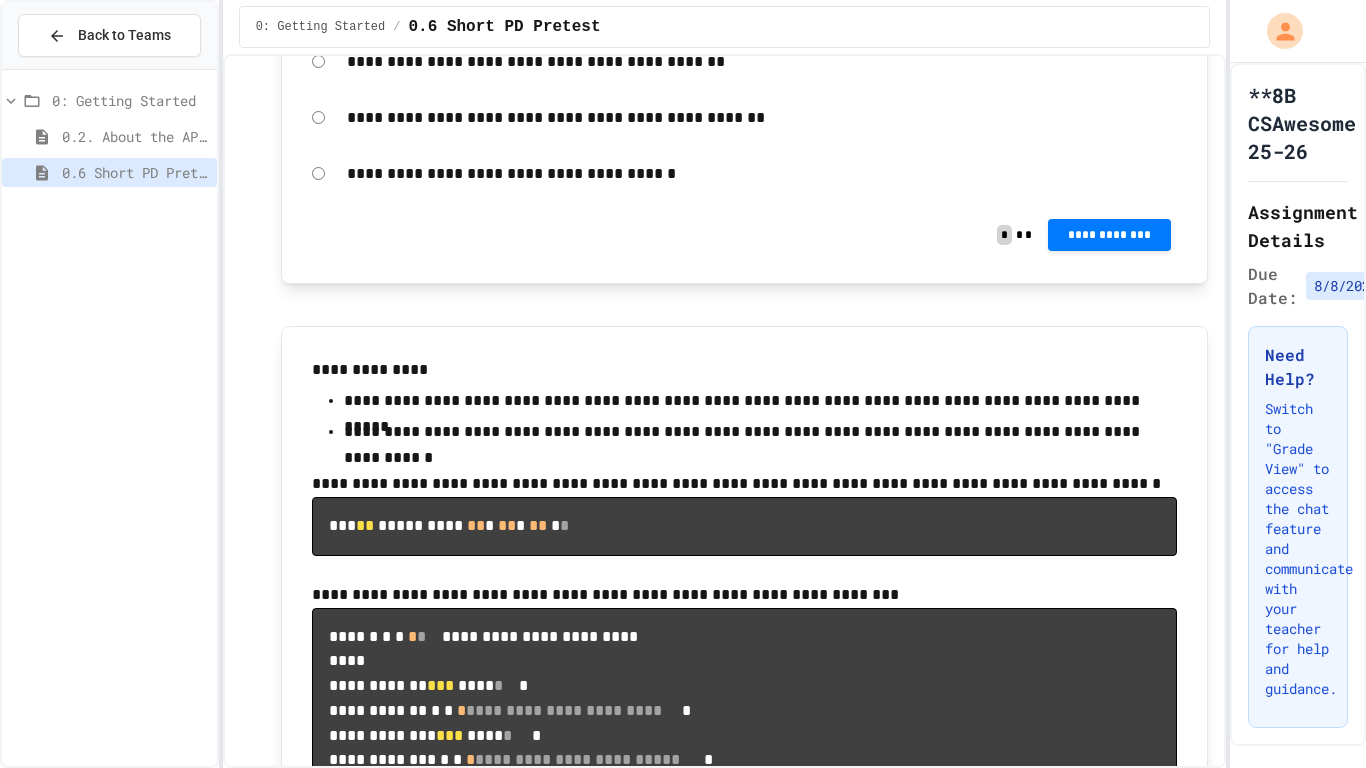 click on "**********" at bounding box center [762, -849] 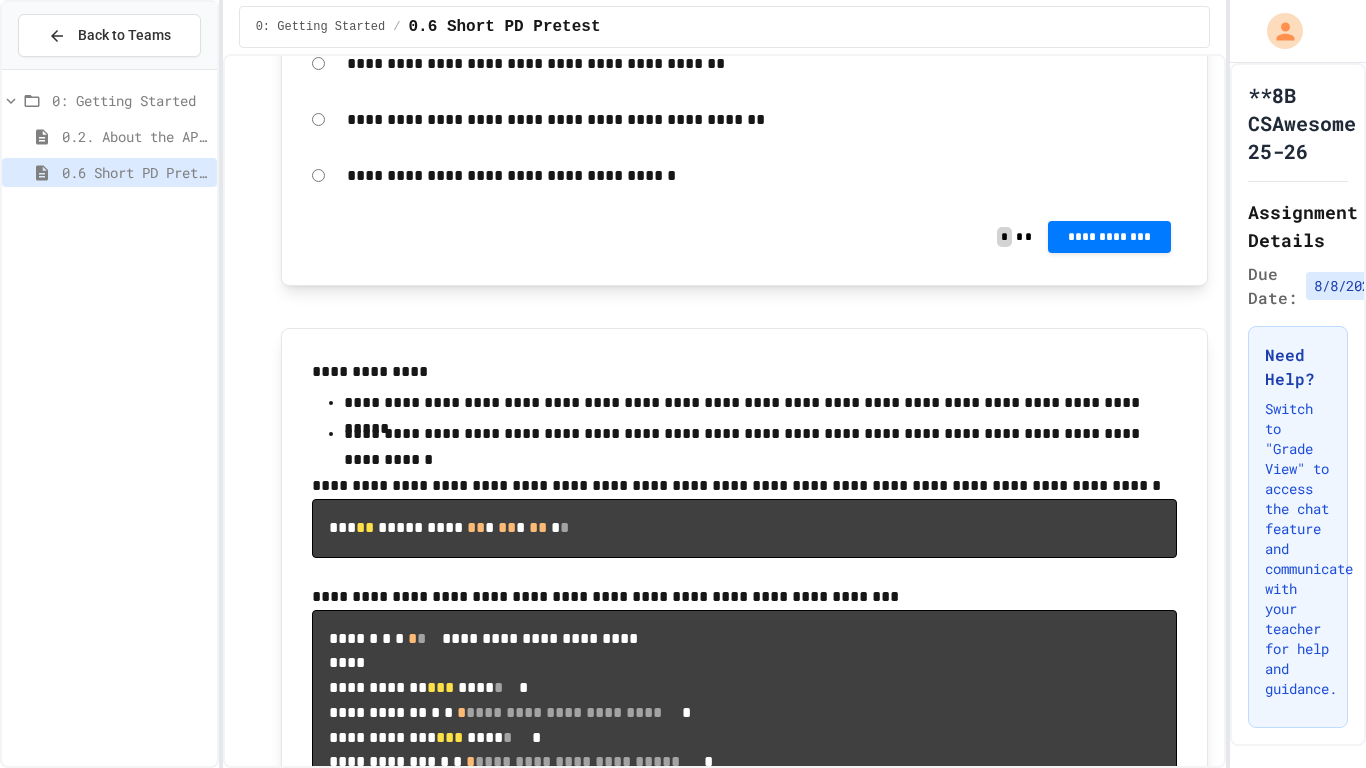 click 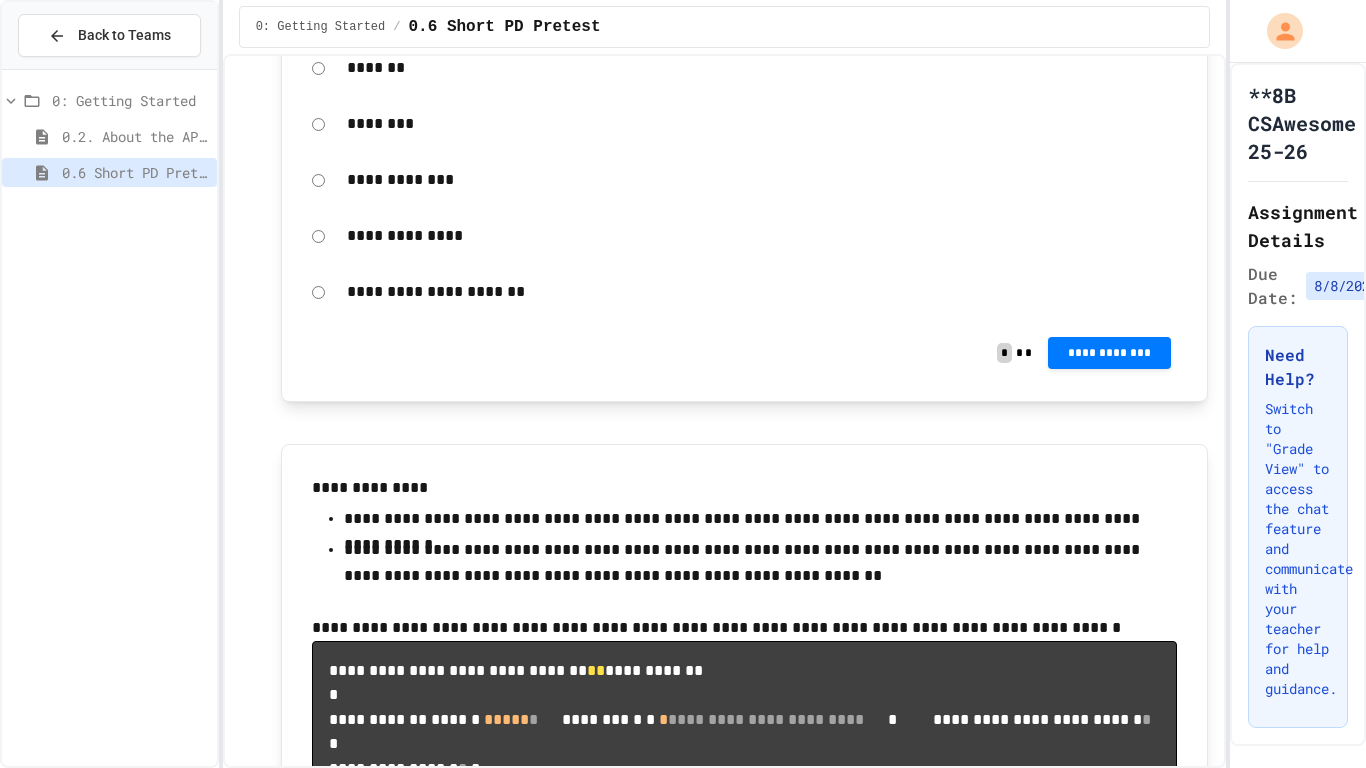 scroll, scrollTop: 12542, scrollLeft: 0, axis: vertical 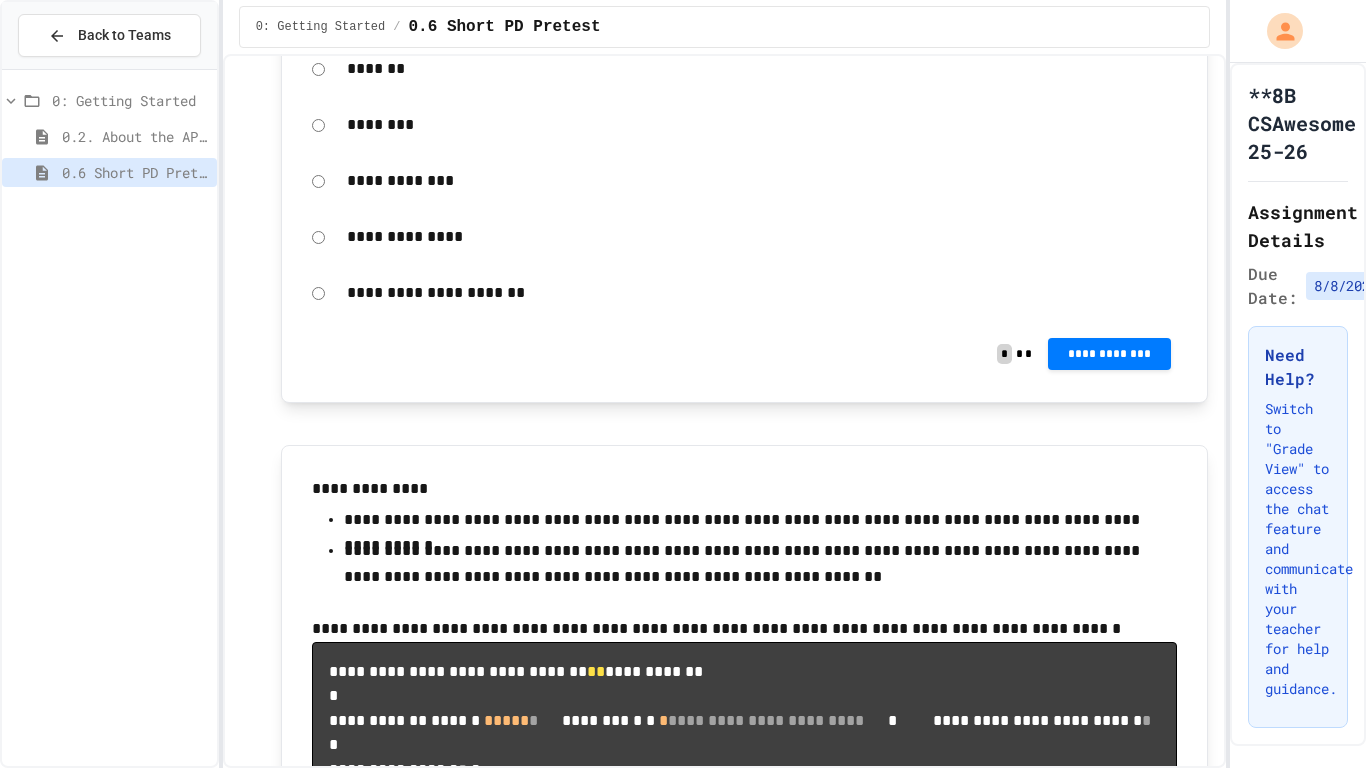 click at bounding box center [745, -1162] 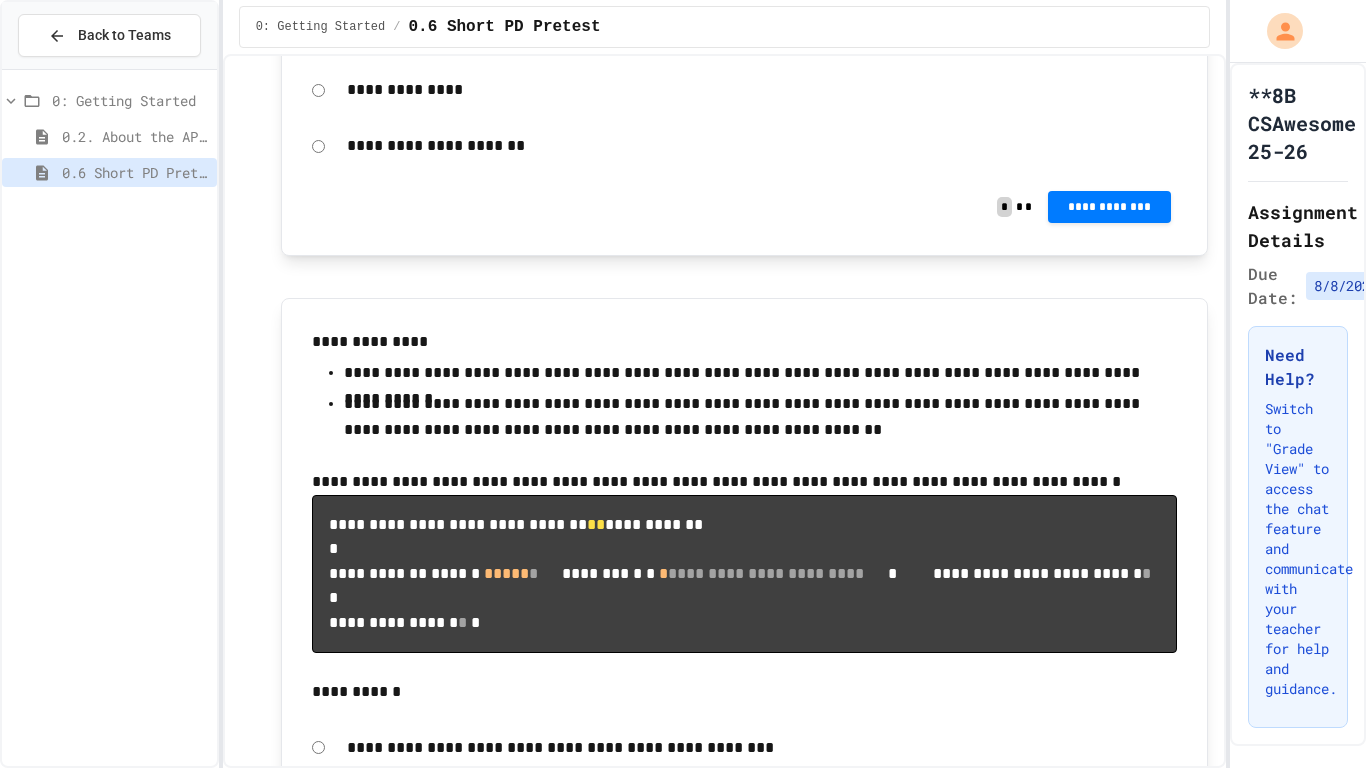 scroll, scrollTop: 12685, scrollLeft: 0, axis: vertical 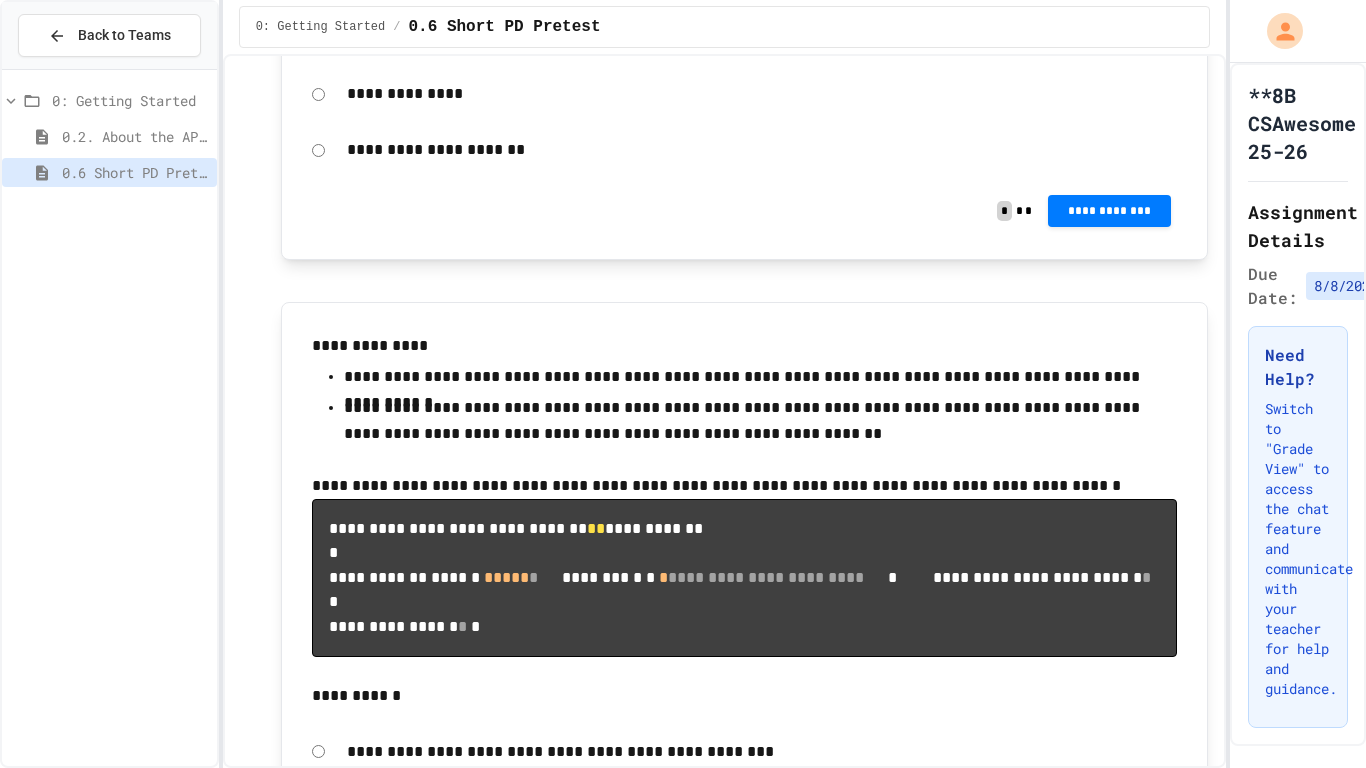 click on "**********" at bounding box center [745, -1005] 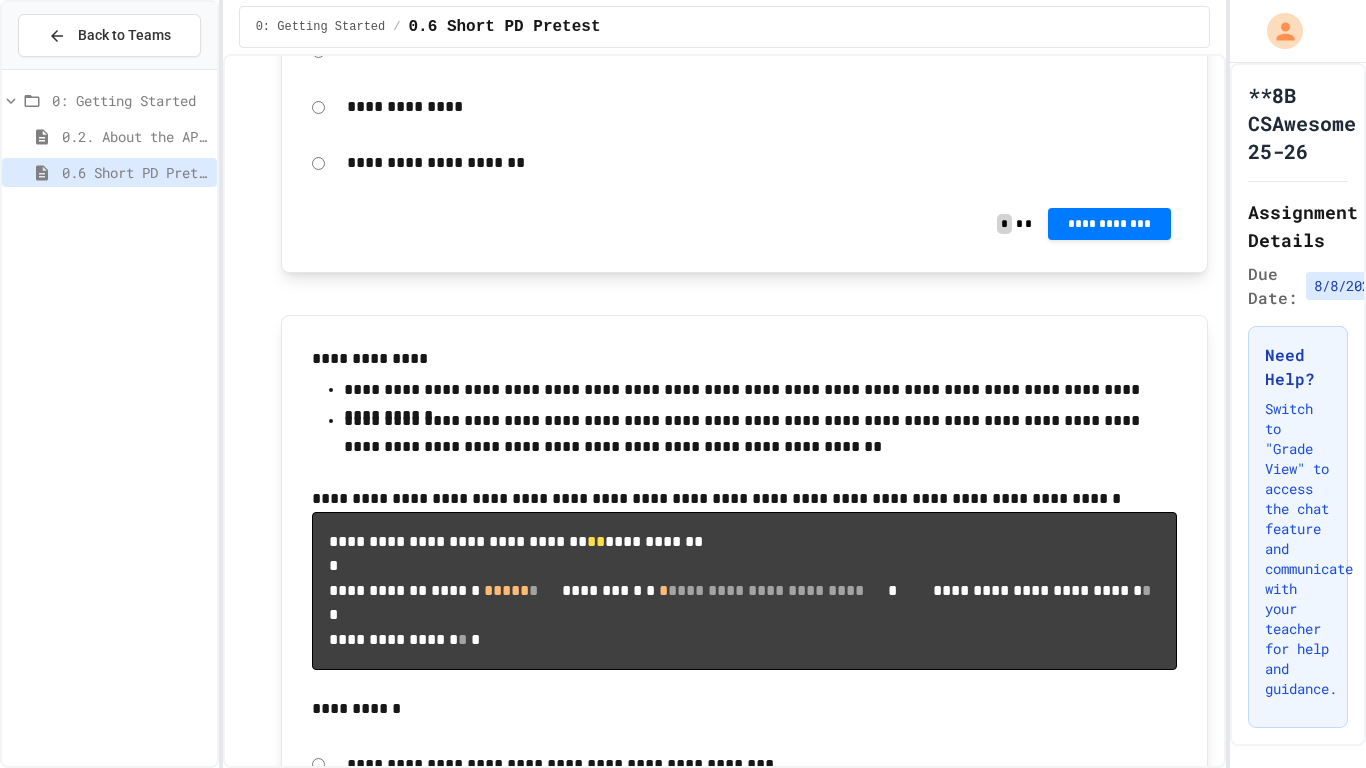 scroll, scrollTop: 12671, scrollLeft: 0, axis: vertical 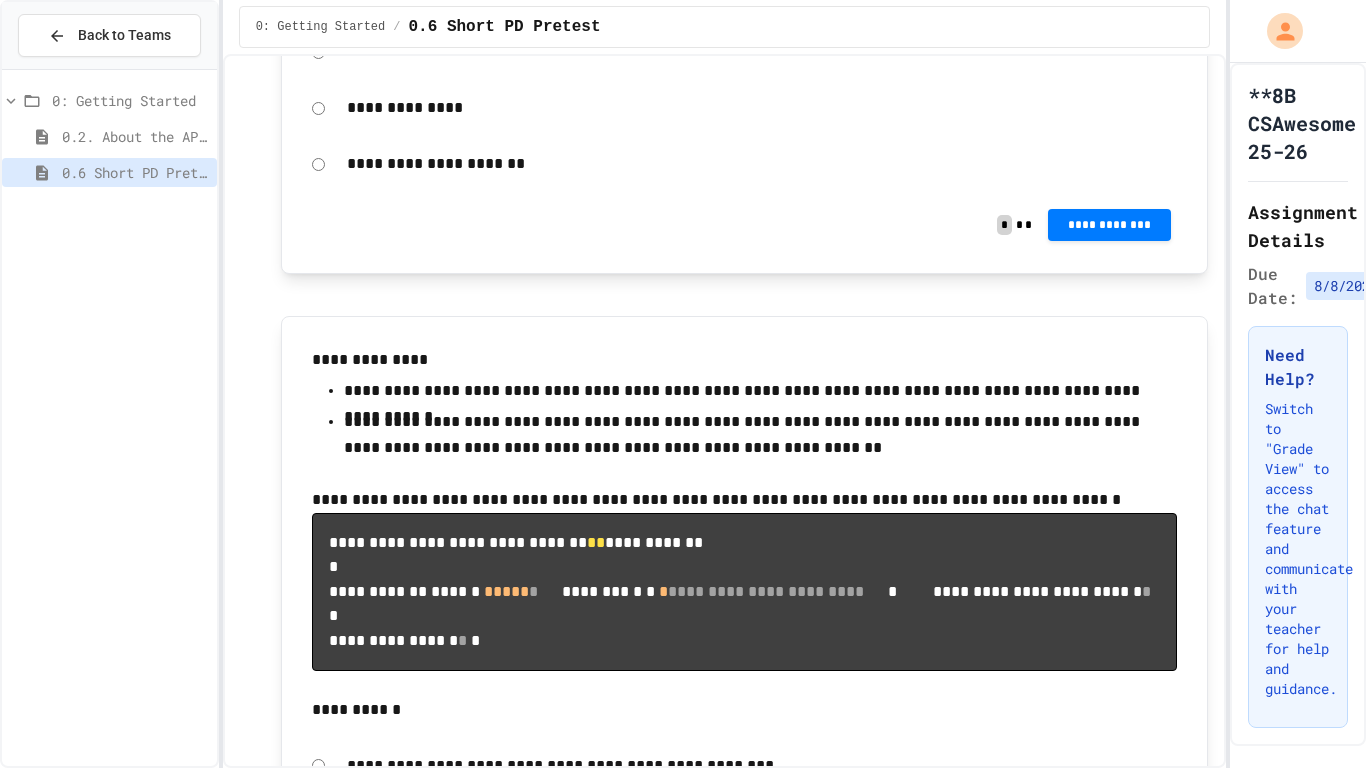 click on "**********" at bounding box center [762, -907] 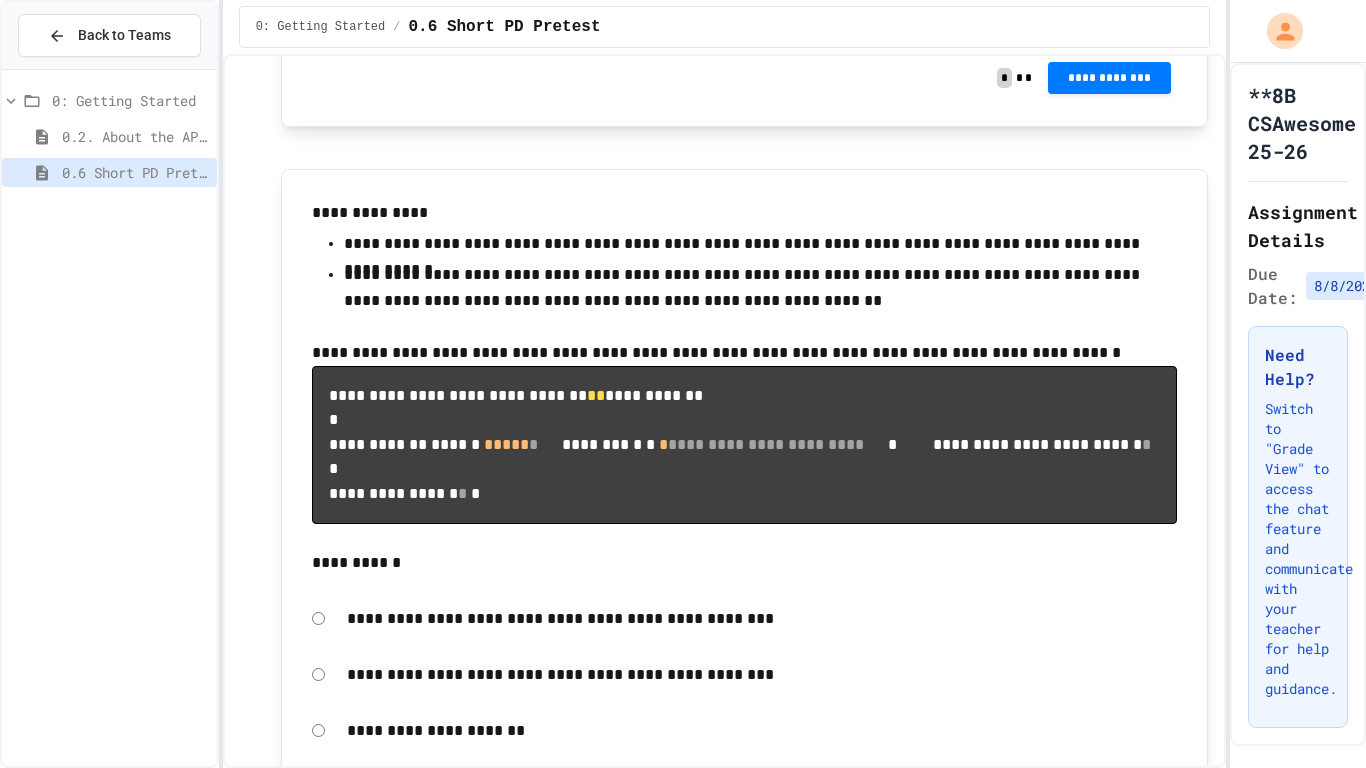 scroll, scrollTop: 12827, scrollLeft: 0, axis: vertical 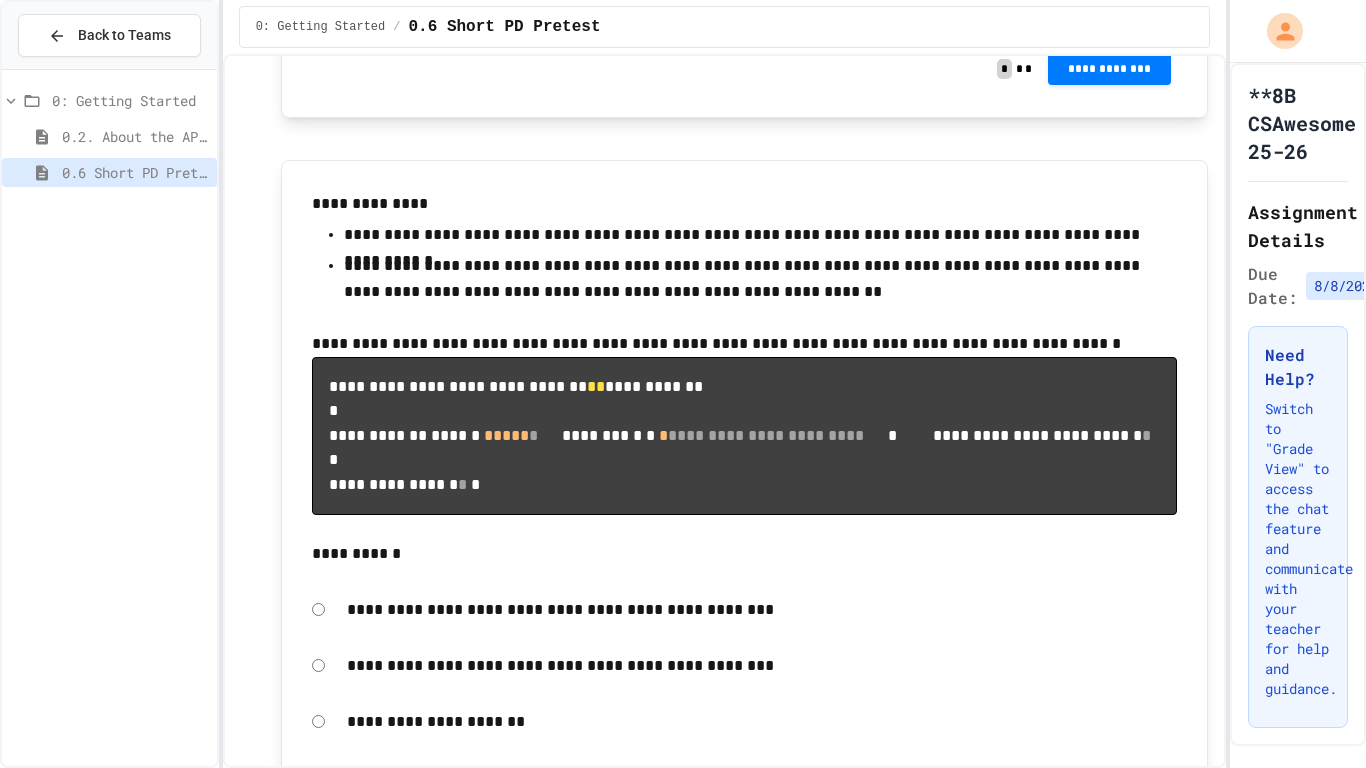 click on "**********" at bounding box center (1109, -946) 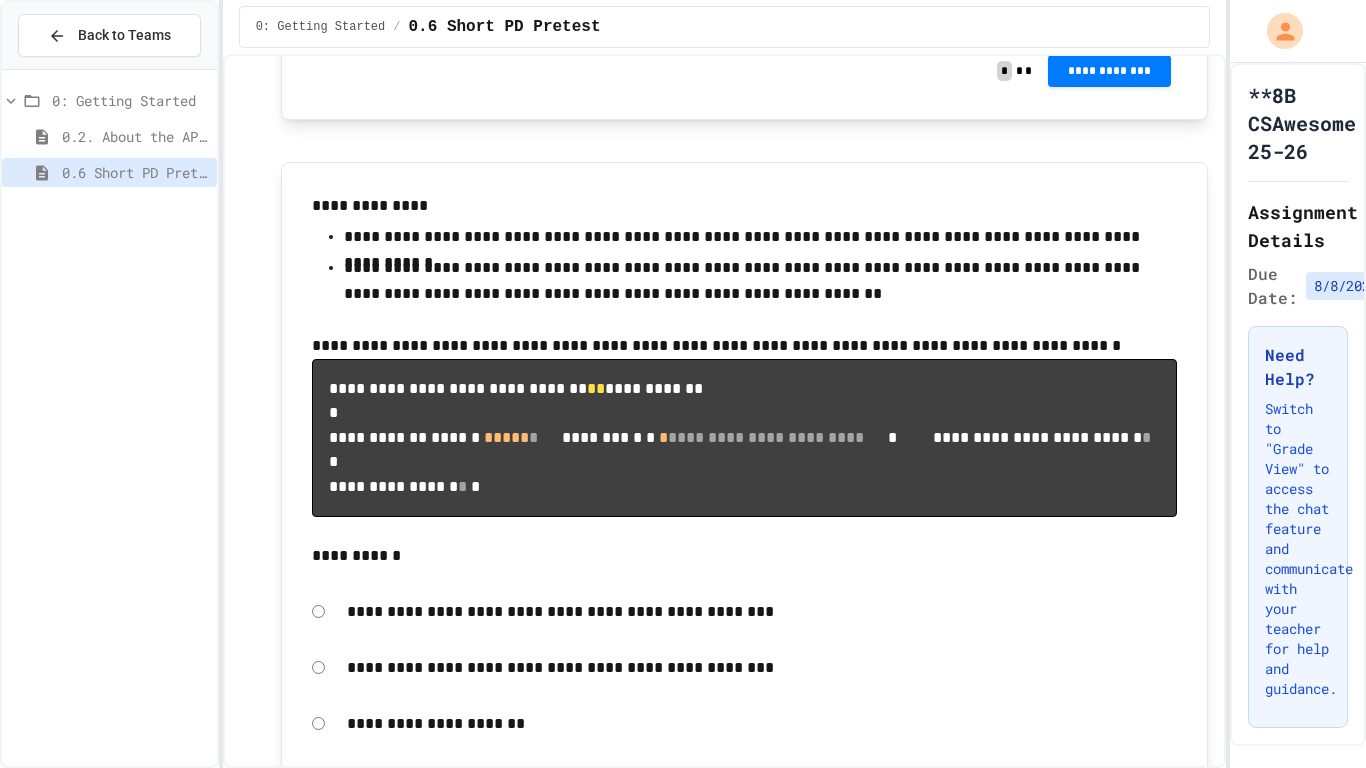 click 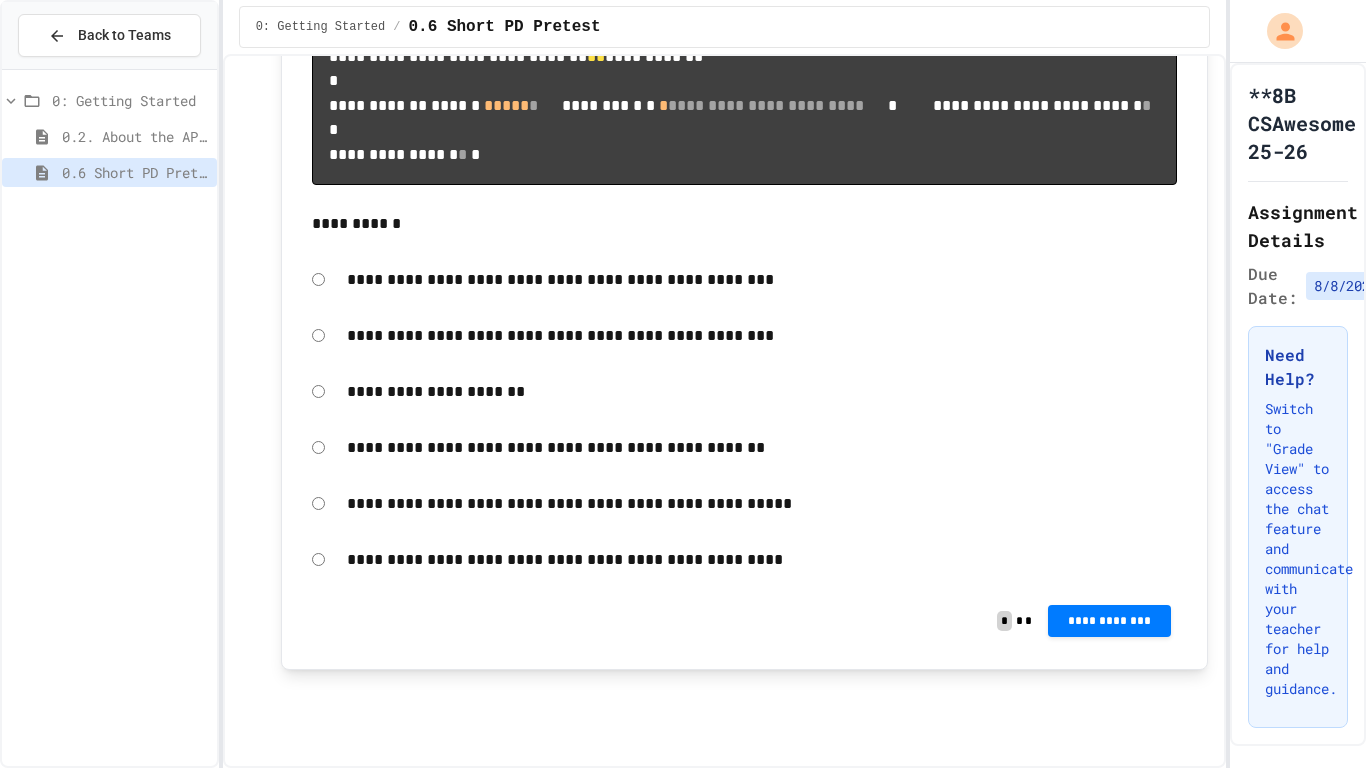 scroll, scrollTop: 13881, scrollLeft: 0, axis: vertical 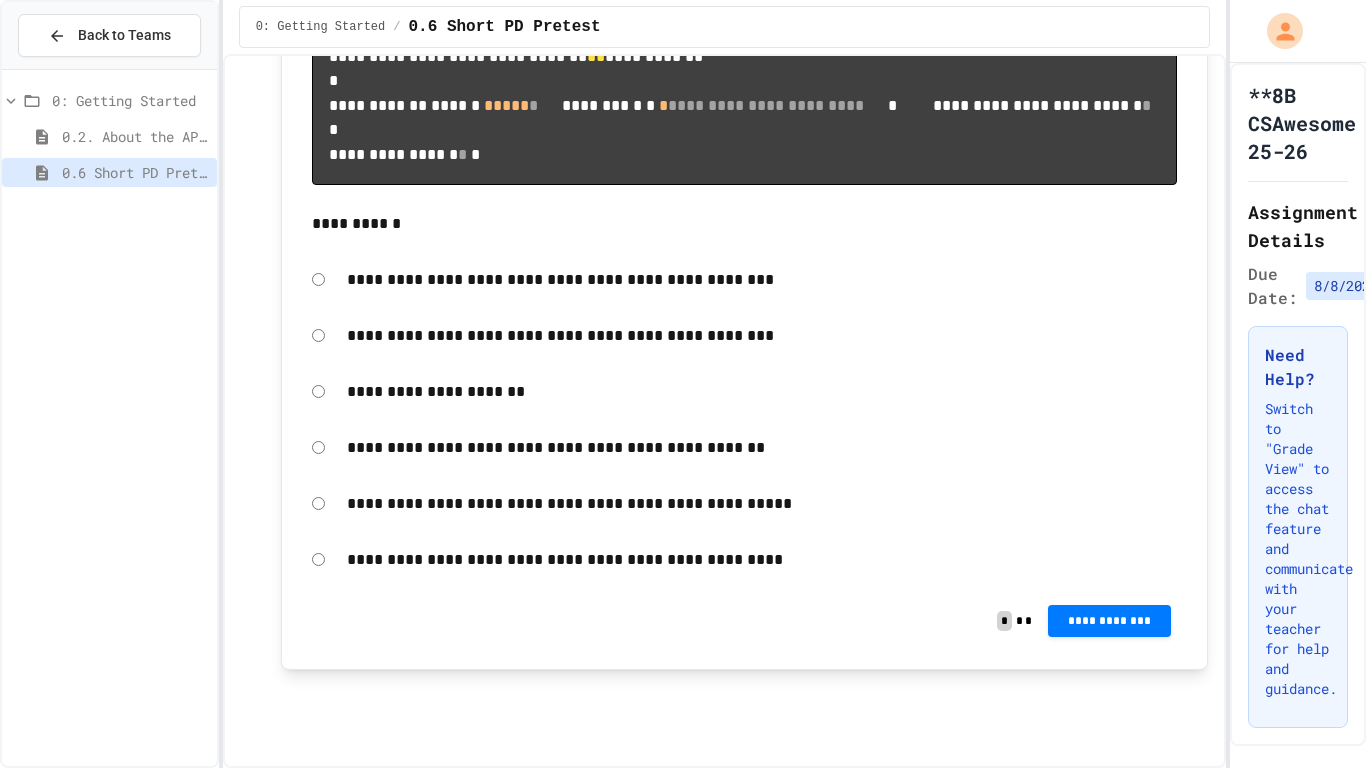 click on "**********" at bounding box center [1109, -263] 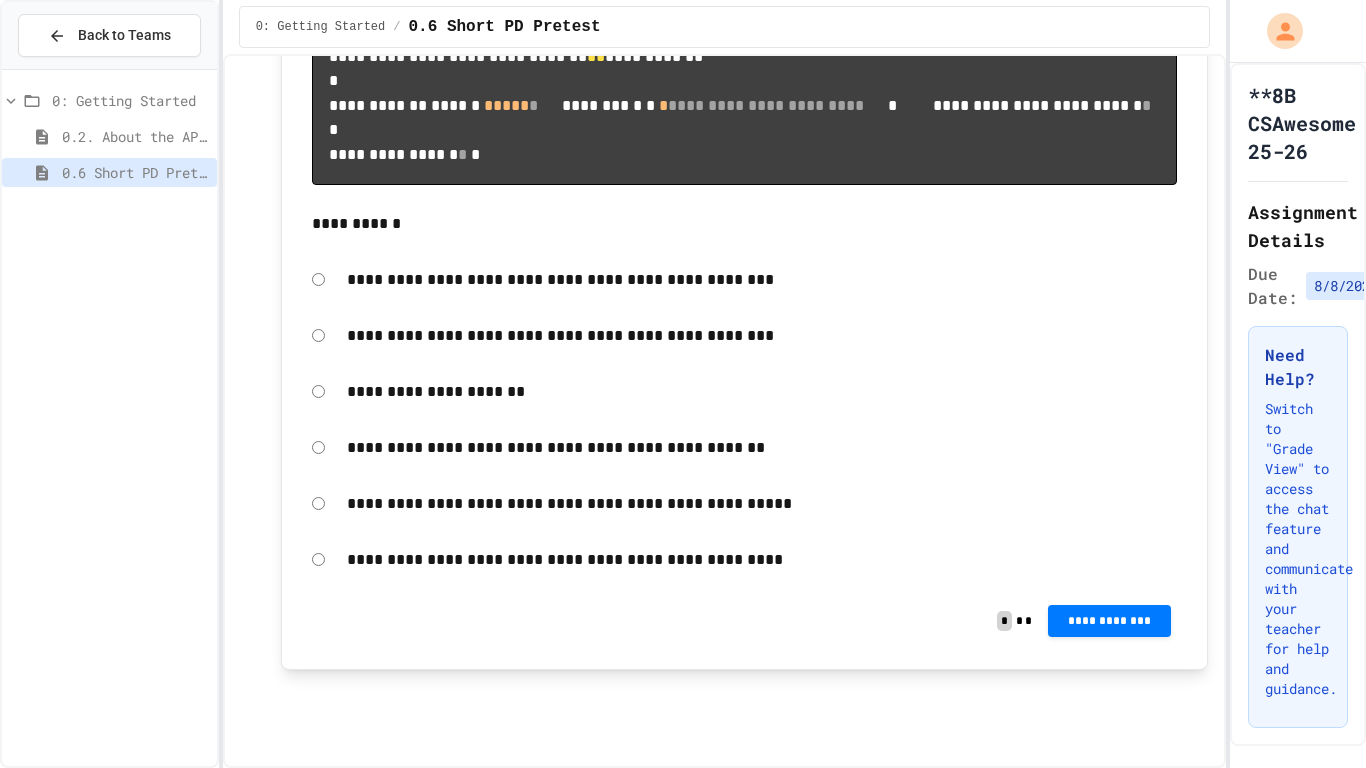 scroll, scrollTop: 14831, scrollLeft: 0, axis: vertical 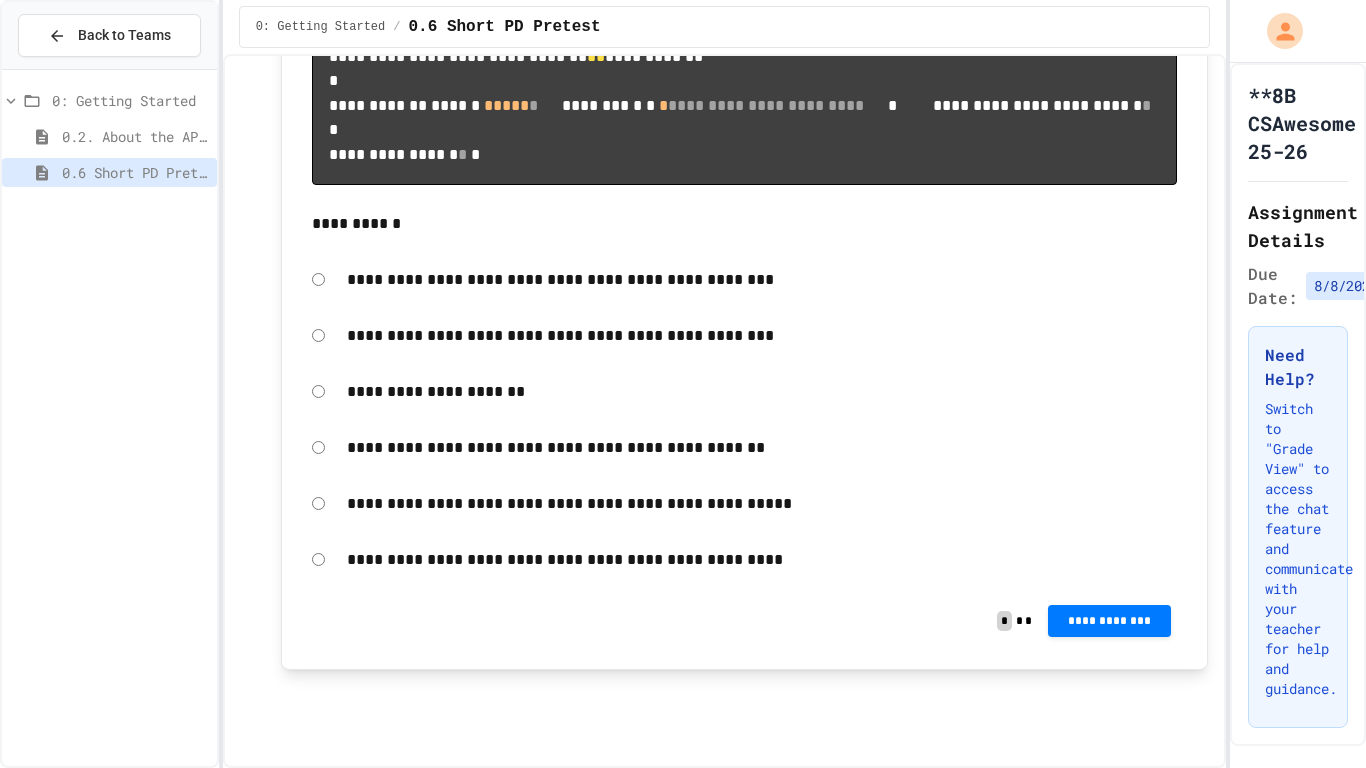 click on "**********" at bounding box center (762, 336) 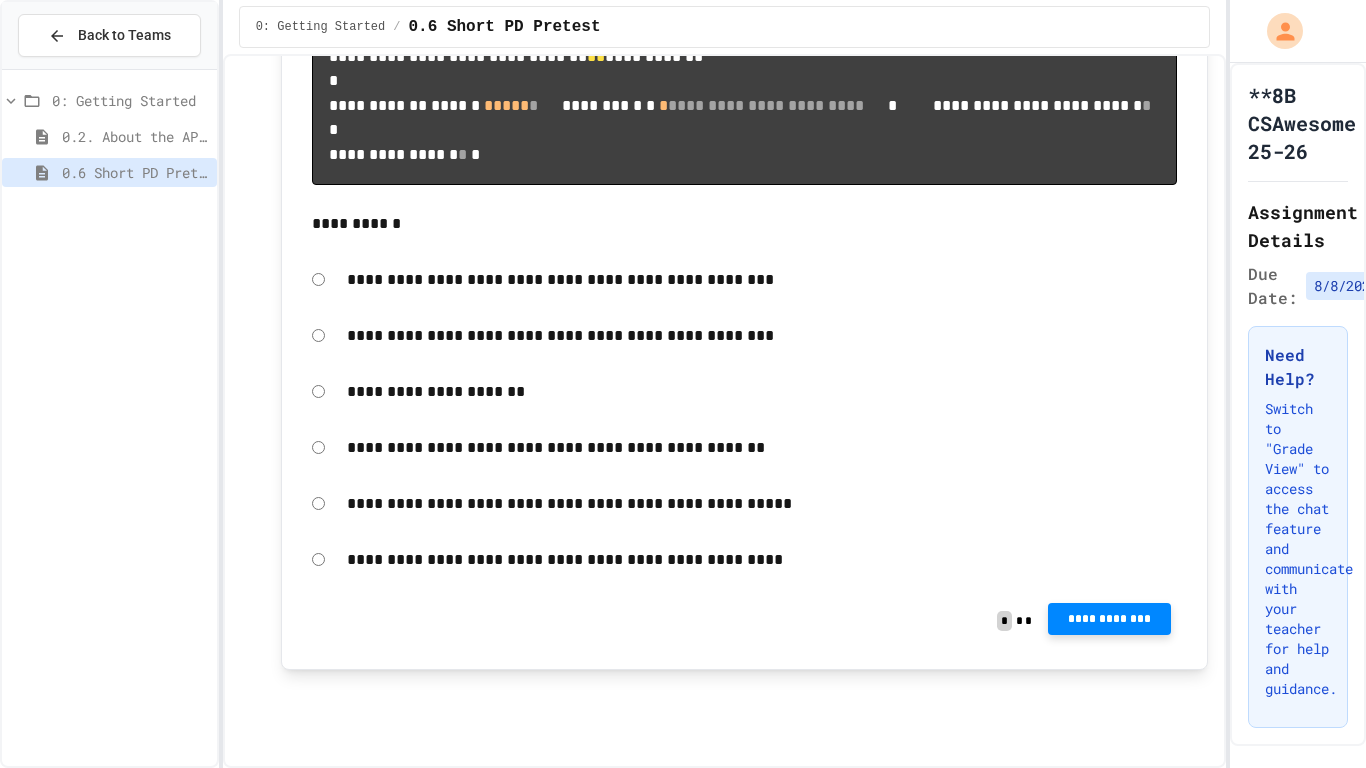 click on "**********" at bounding box center (1109, 619) 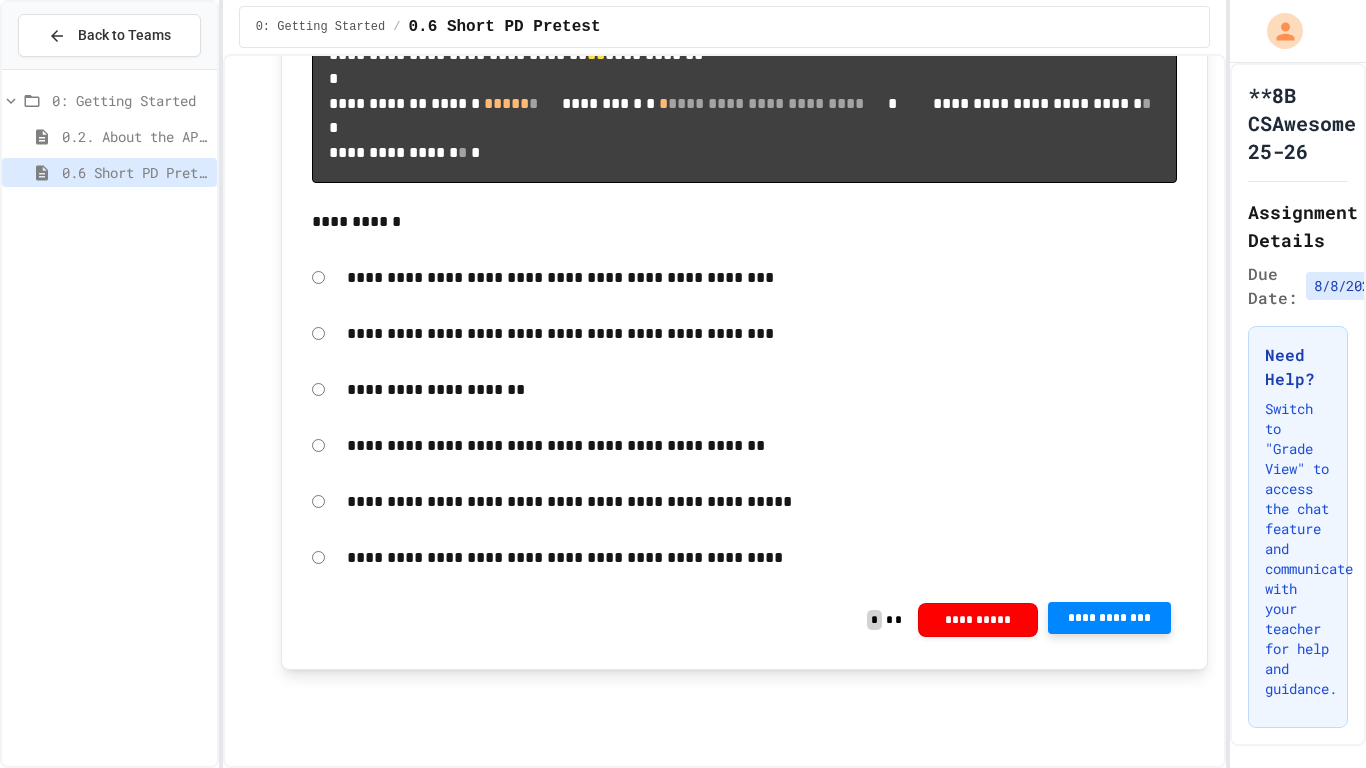 click 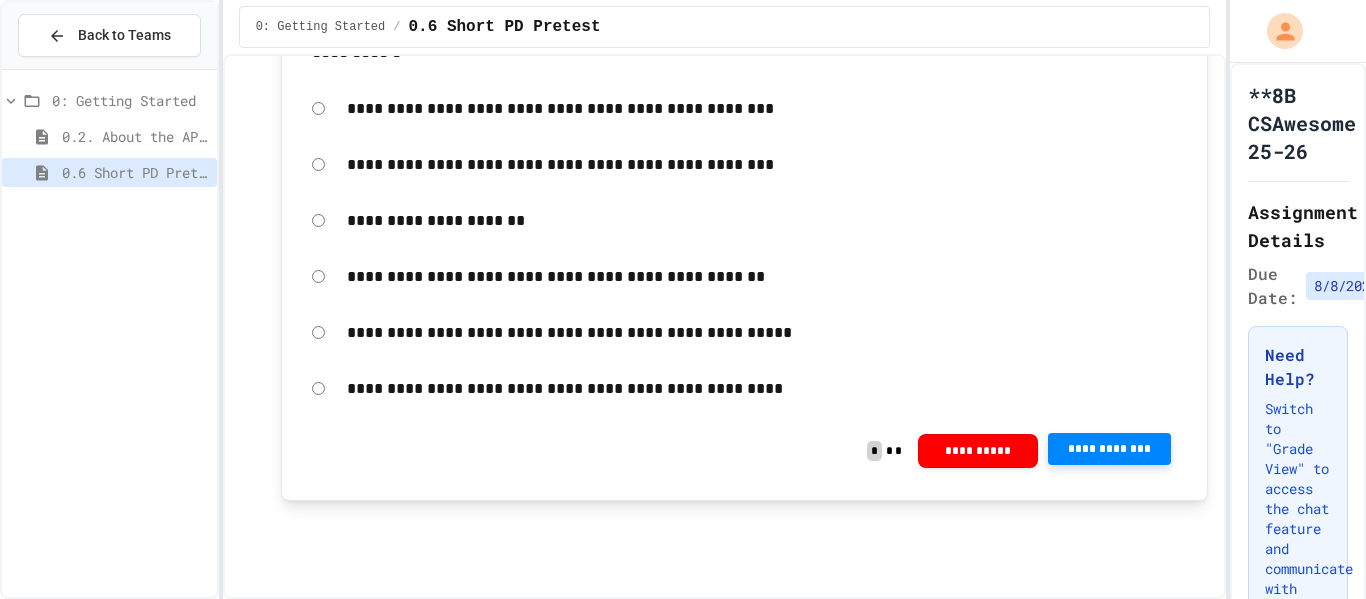 scroll, scrollTop: 15050, scrollLeft: 0, axis: vertical 